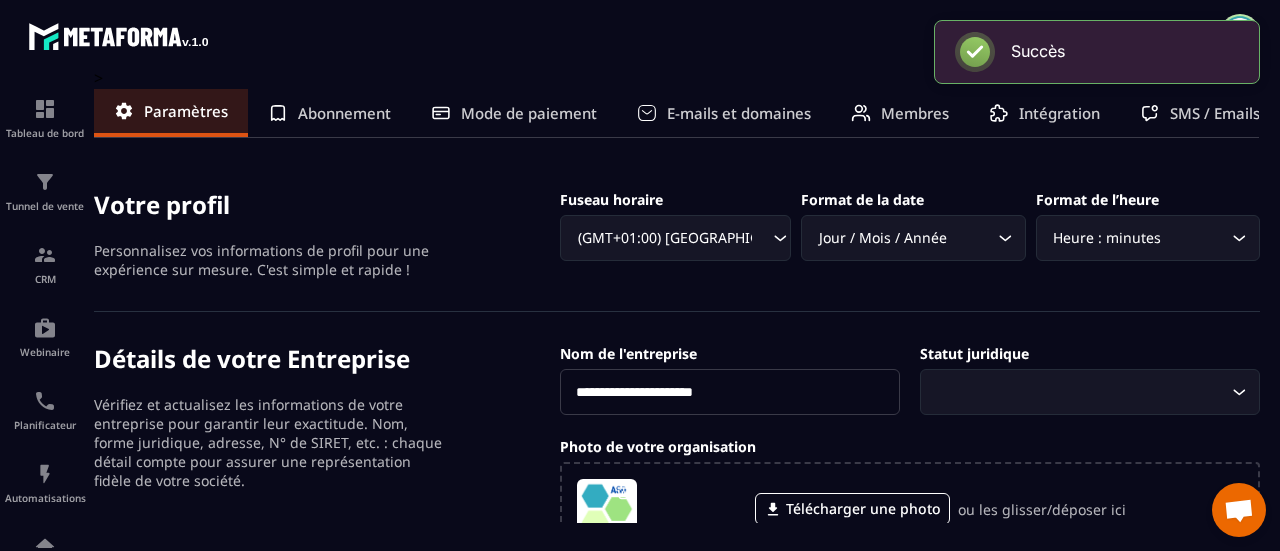 scroll, scrollTop: 0, scrollLeft: 0, axis: both 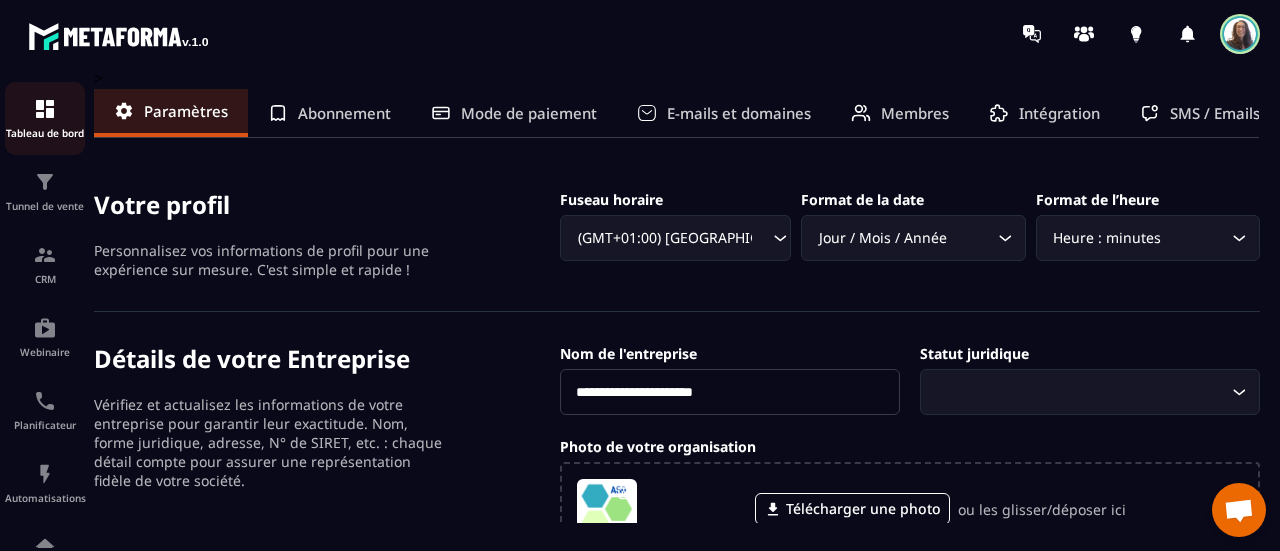 click at bounding box center [45, 109] 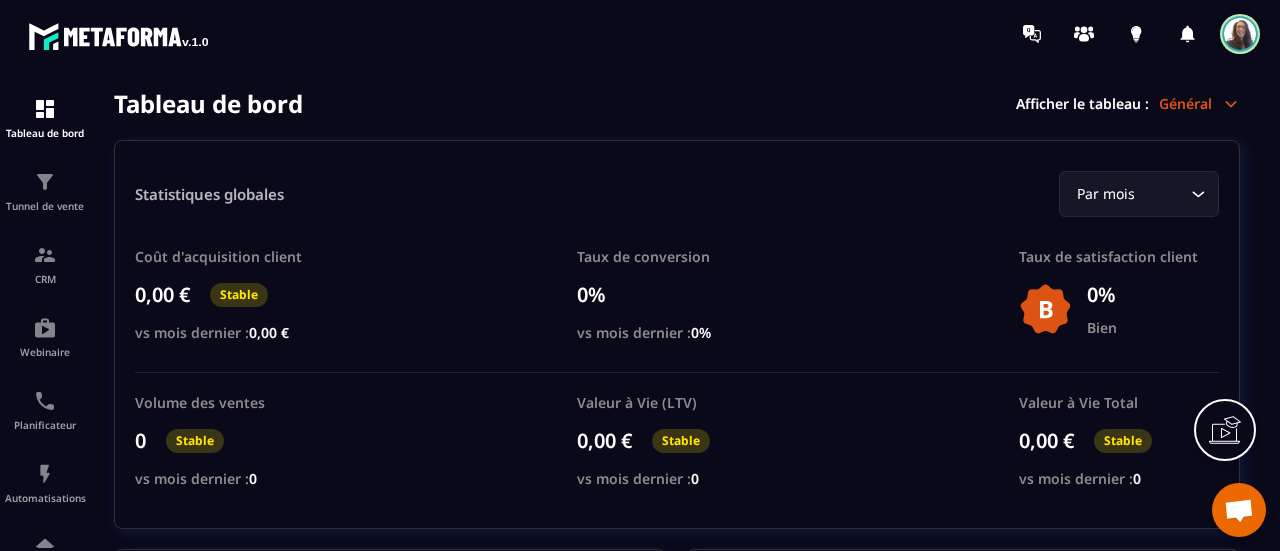 click at bounding box center (1240, 34) 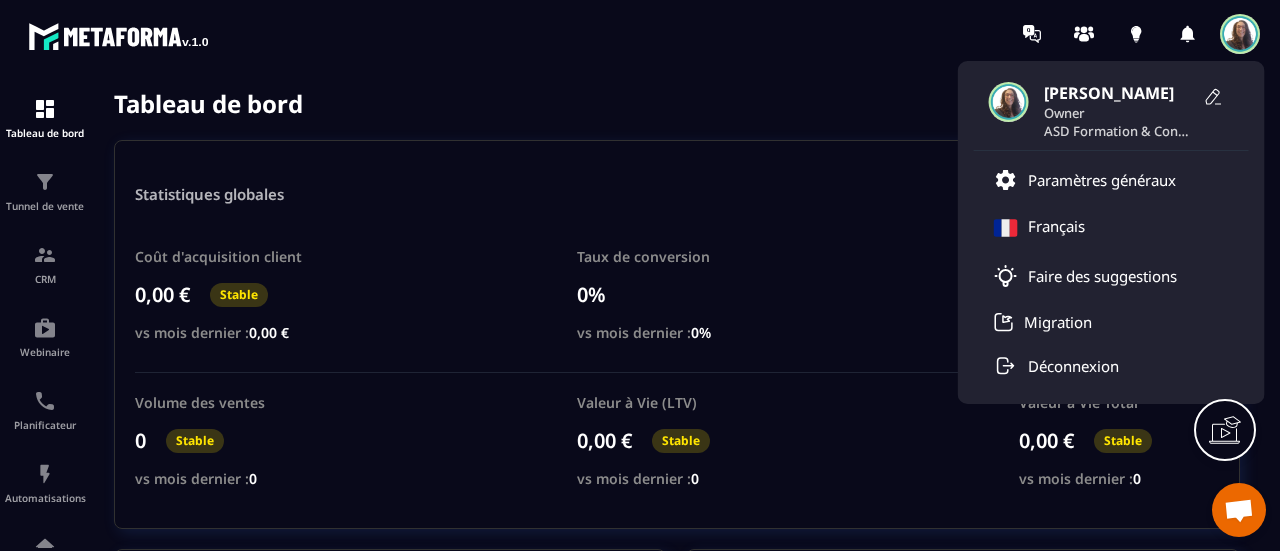 click on "[PERSON_NAME]" at bounding box center (1119, 93) 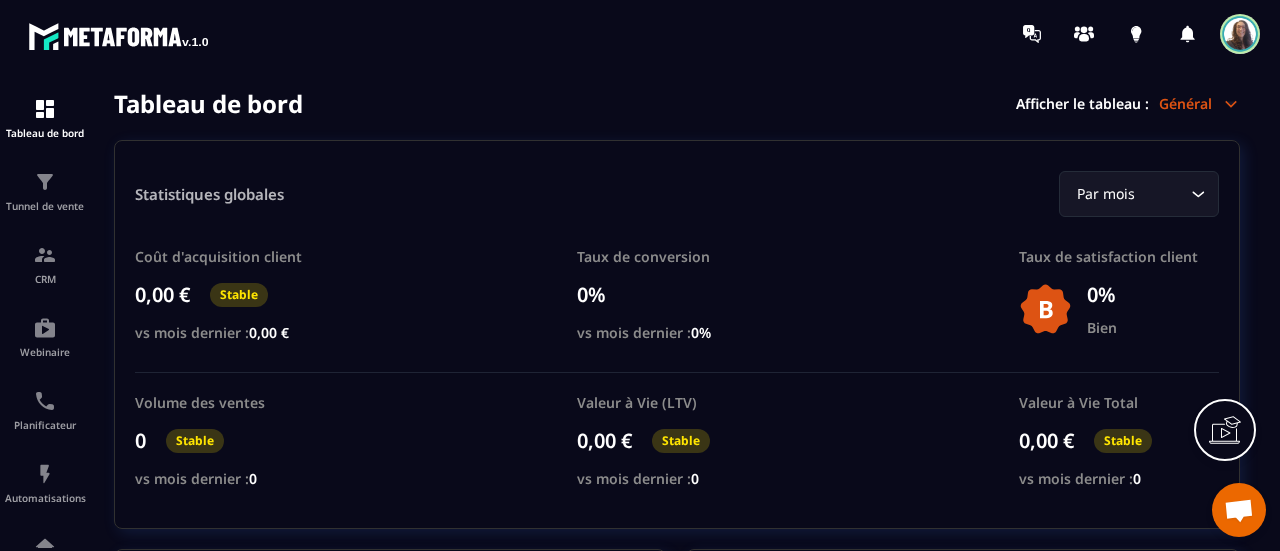 click 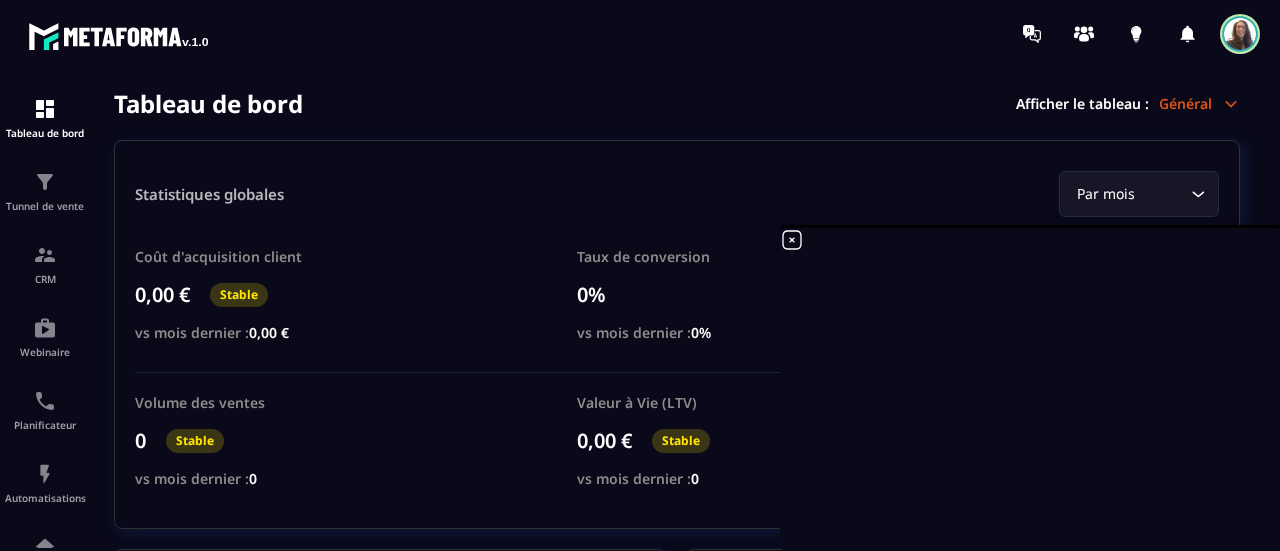 click on "Tableau de bord Afficher le tableau :  Général" at bounding box center [677, 103] 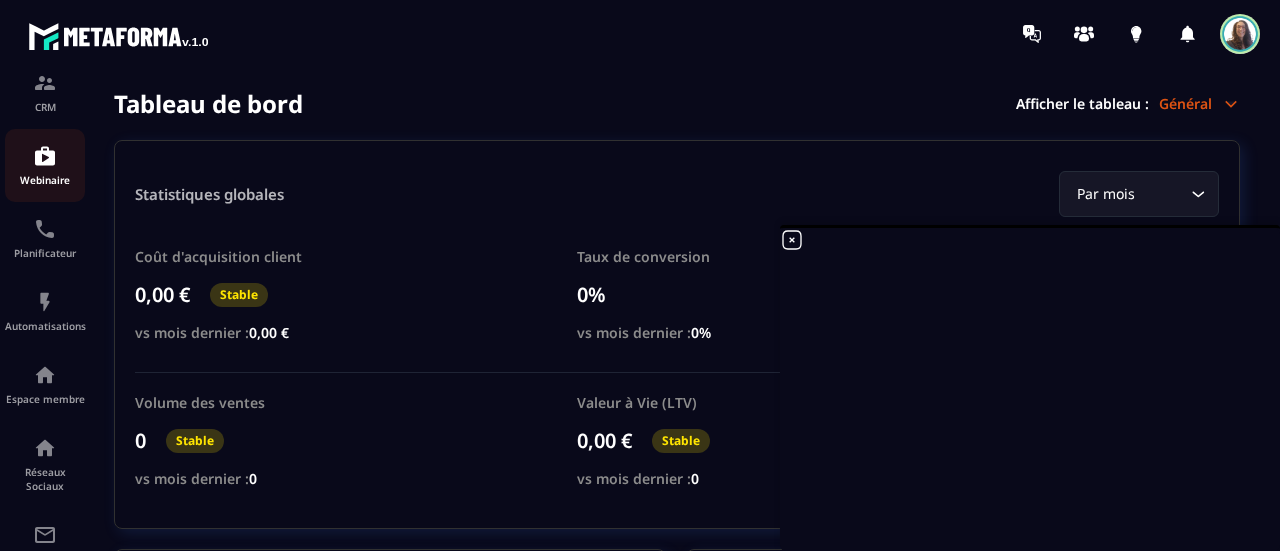 scroll, scrollTop: 0, scrollLeft: 0, axis: both 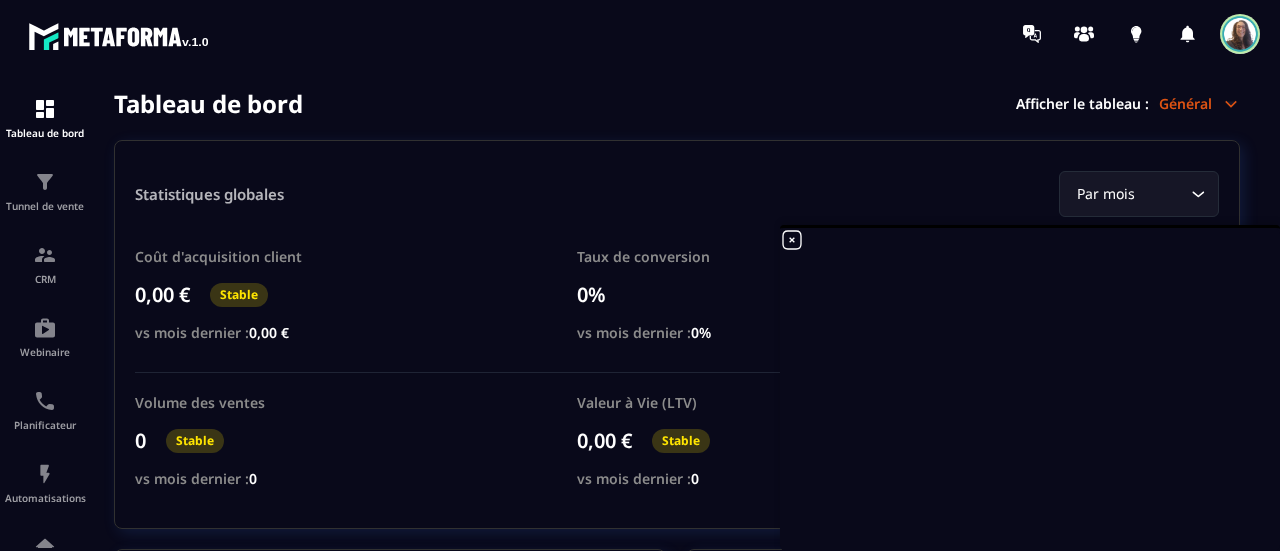 click on "Tableau de bord Afficher le tableau :  Général" at bounding box center [677, 103] 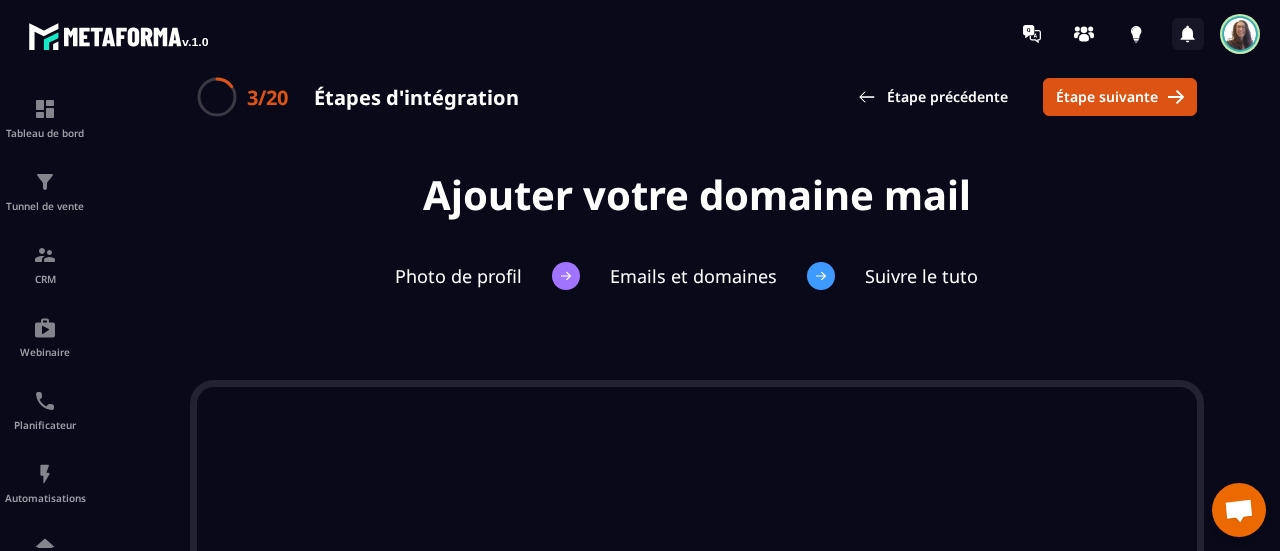 scroll, scrollTop: 0, scrollLeft: 0, axis: both 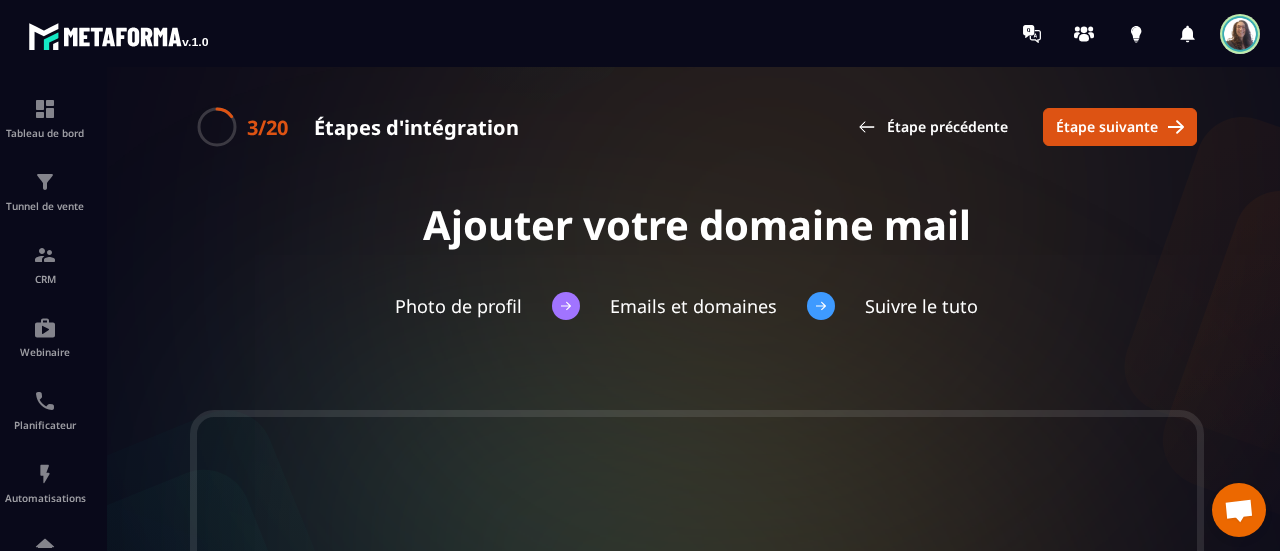 click at bounding box center (1240, 34) 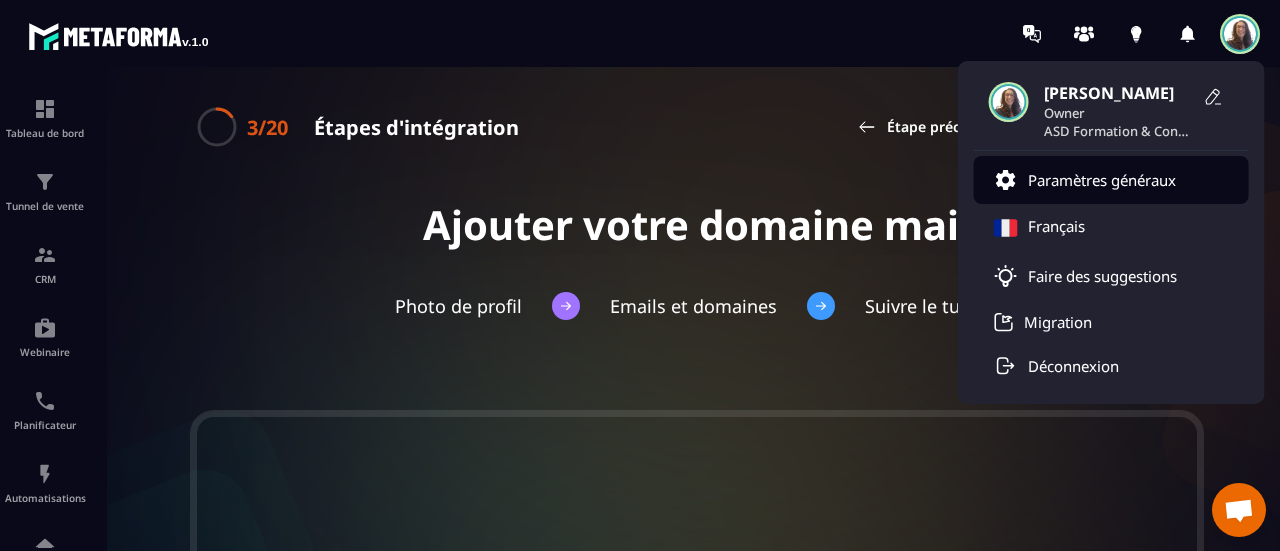 click on "Paramètres généraux" at bounding box center (1102, 180) 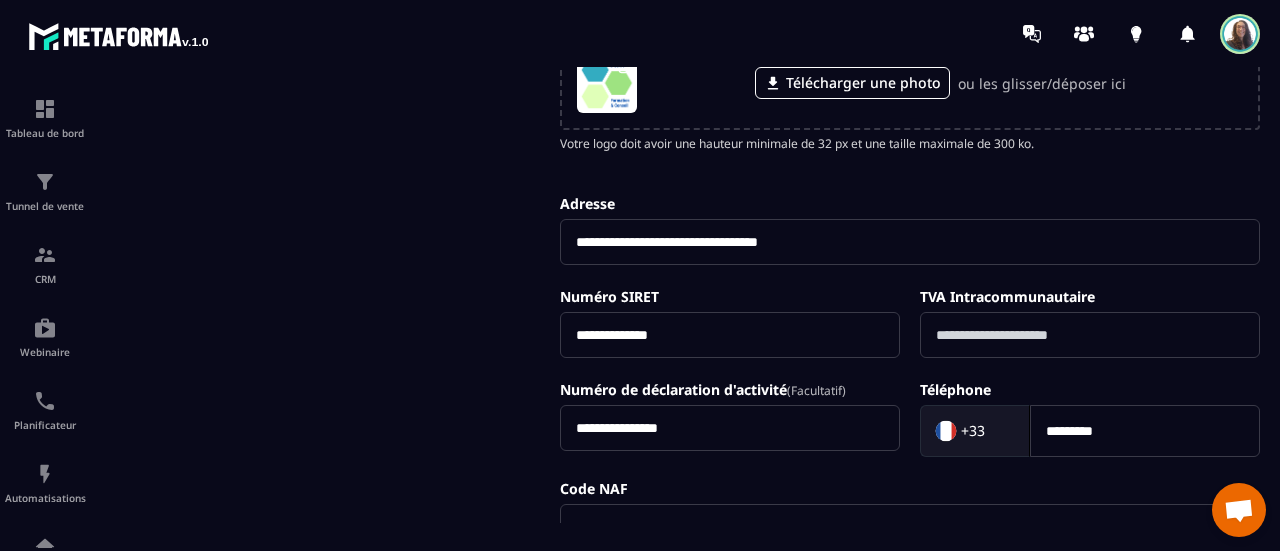 scroll, scrollTop: 0, scrollLeft: 0, axis: both 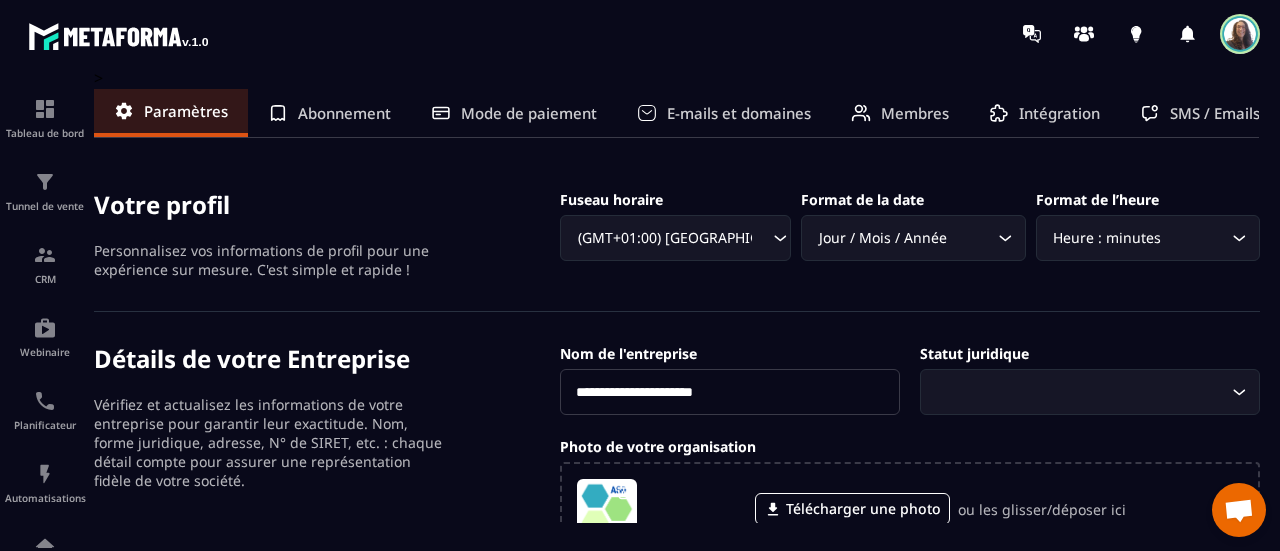 click at bounding box center (118, 36) 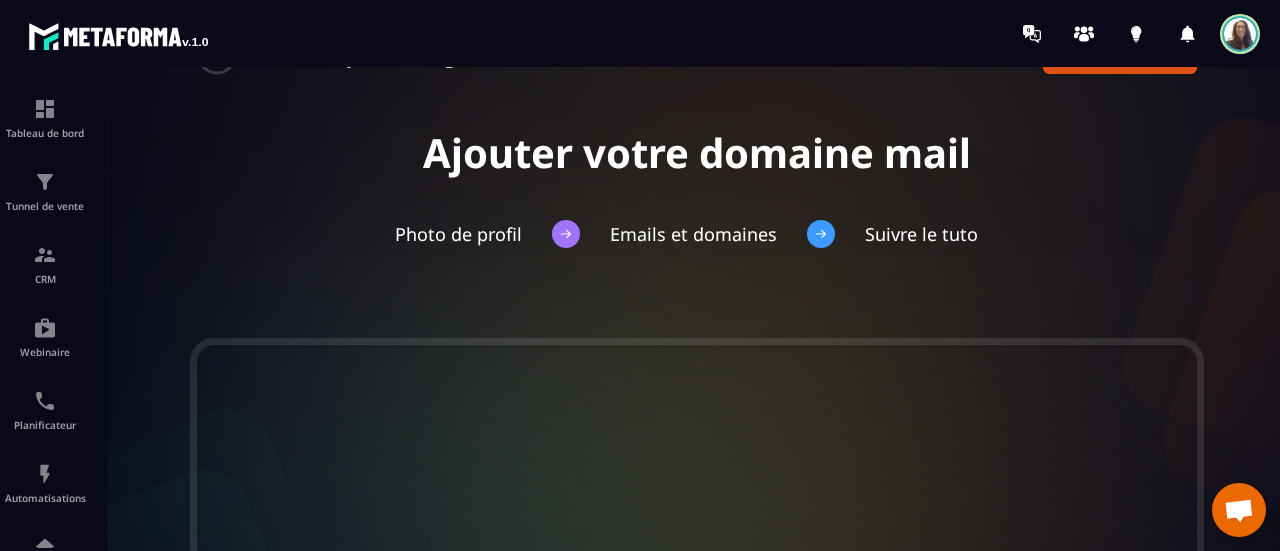 scroll, scrollTop: 0, scrollLeft: 0, axis: both 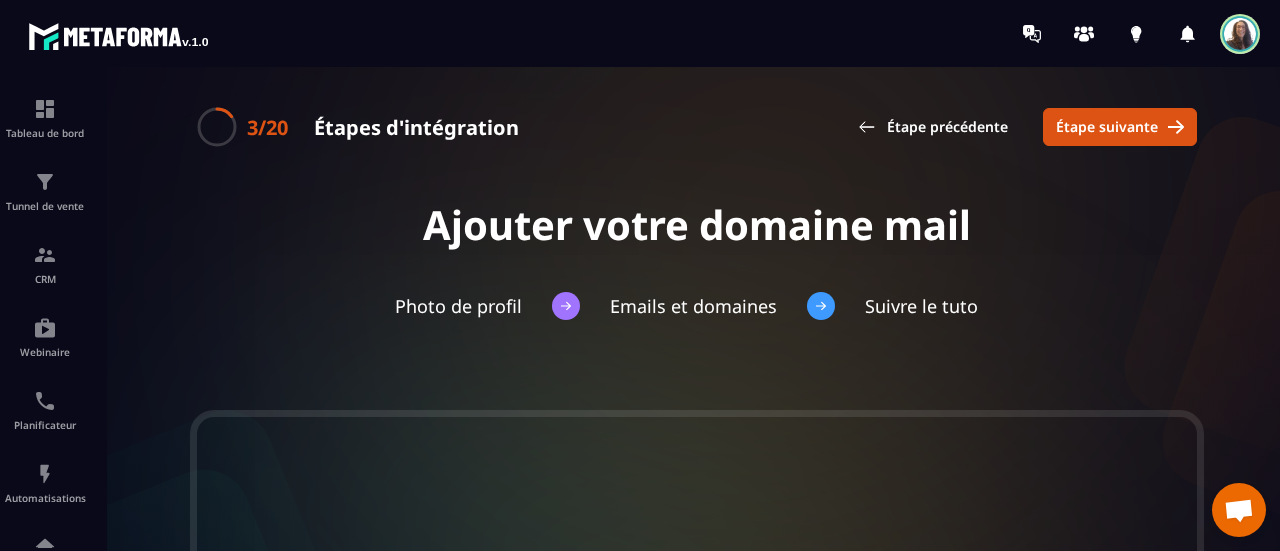 click 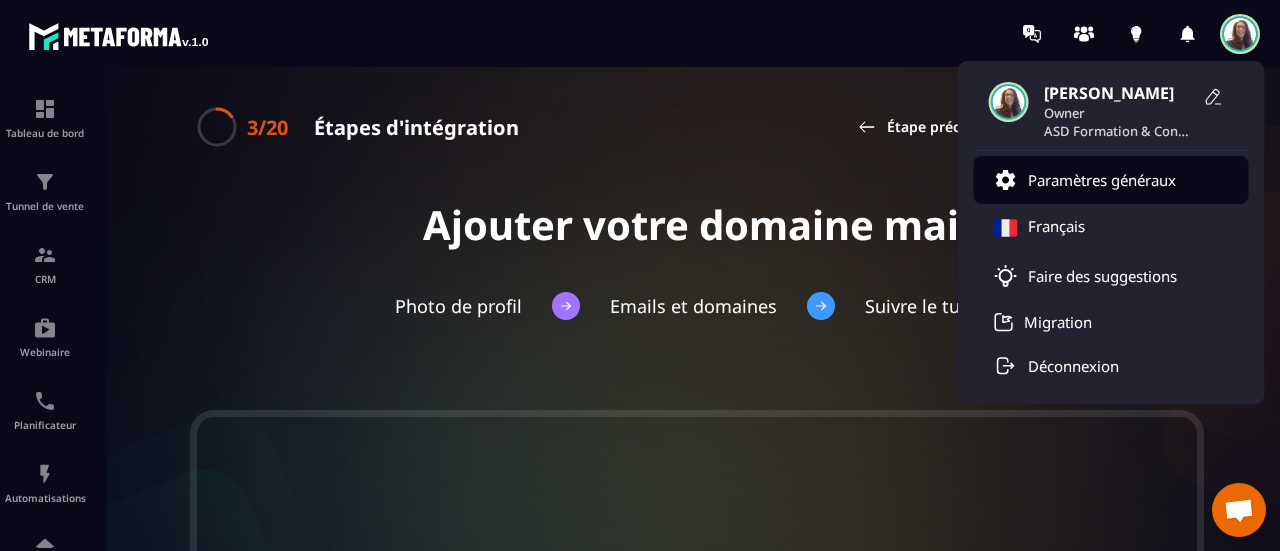 click on "Paramètres généraux" at bounding box center (1102, 180) 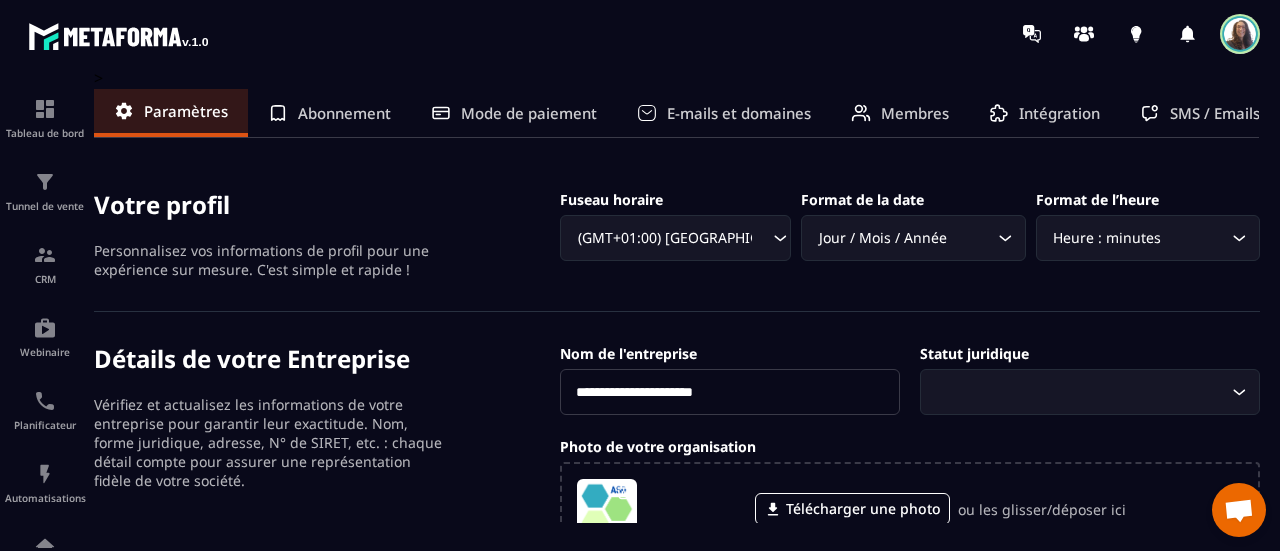 click on "E-mails et domaines" at bounding box center [739, 113] 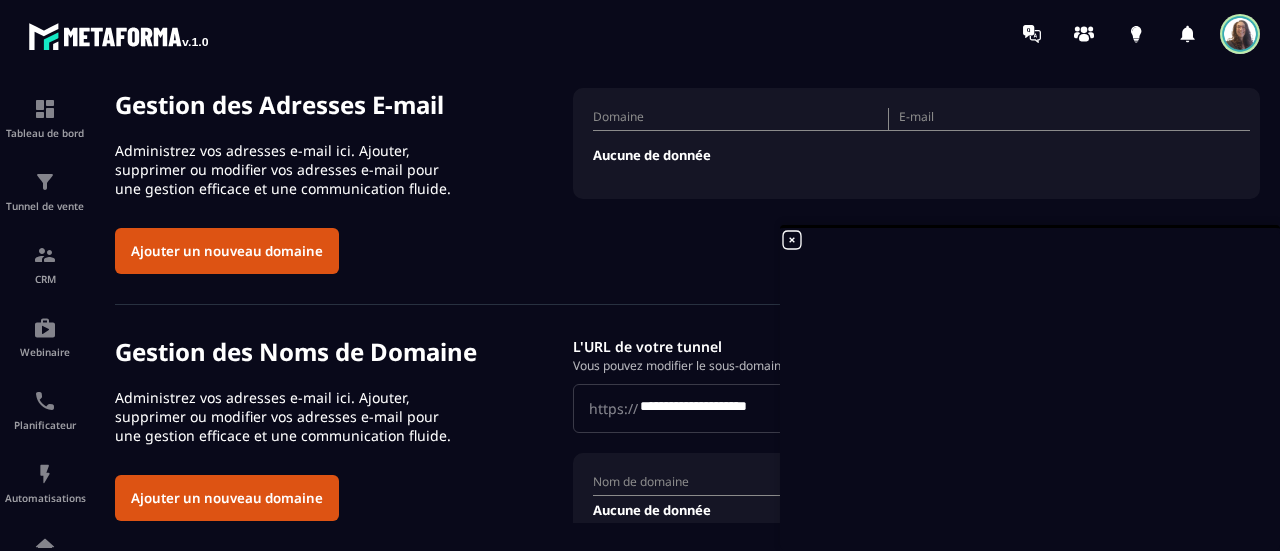 scroll, scrollTop: 146, scrollLeft: 0, axis: vertical 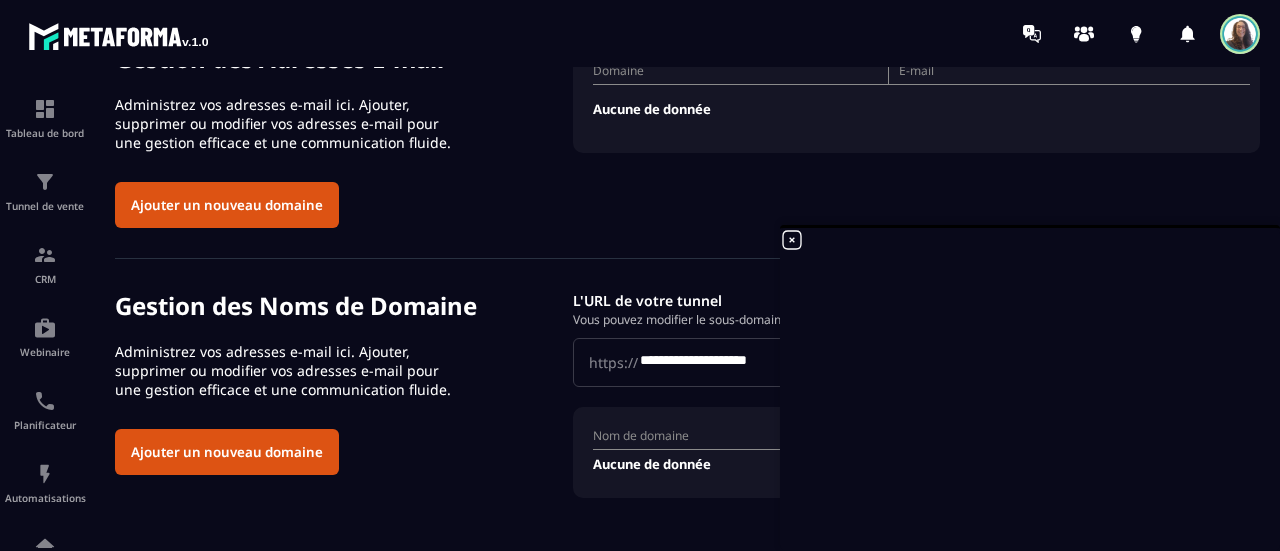 click on "Ajouter un nouveau domaine" at bounding box center [227, 205] 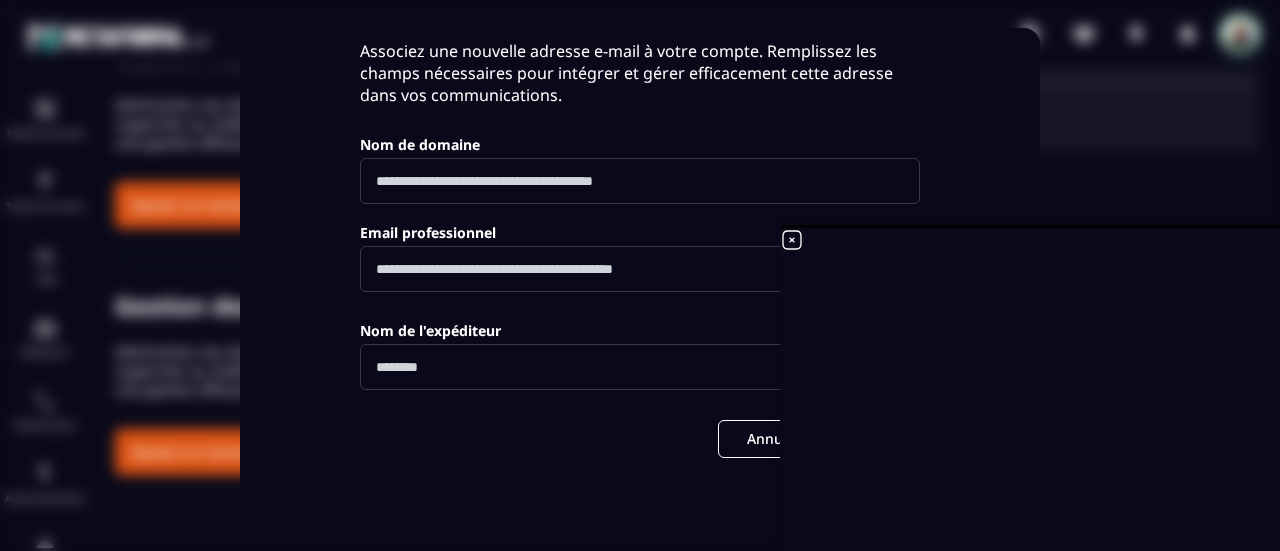 scroll, scrollTop: 175, scrollLeft: 0, axis: vertical 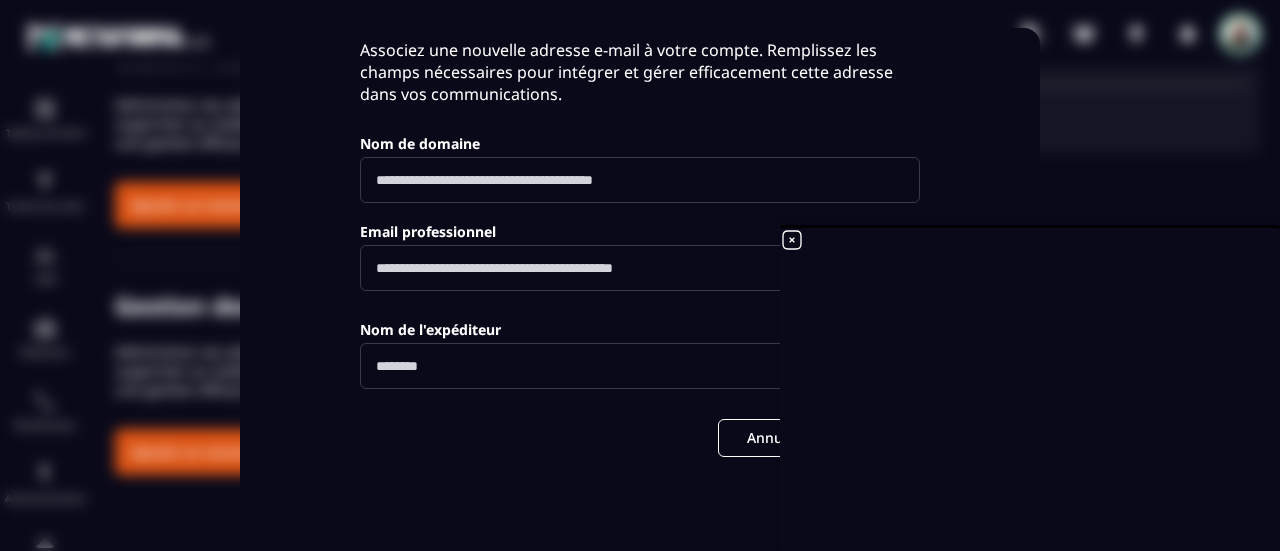 click at bounding box center (640, 180) 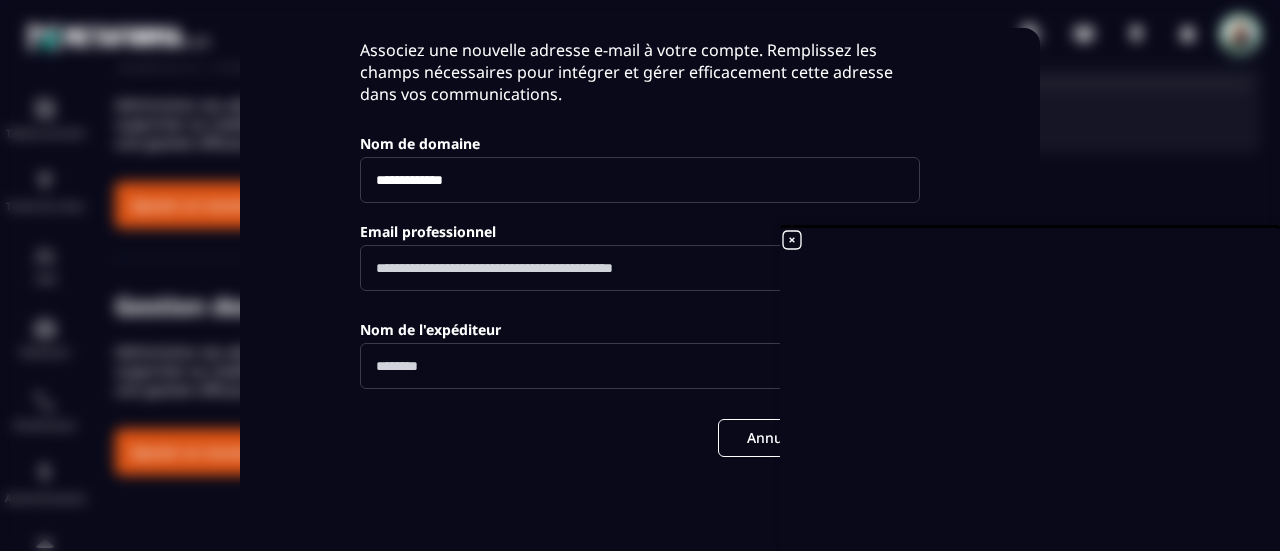 click at bounding box center (594, 268) 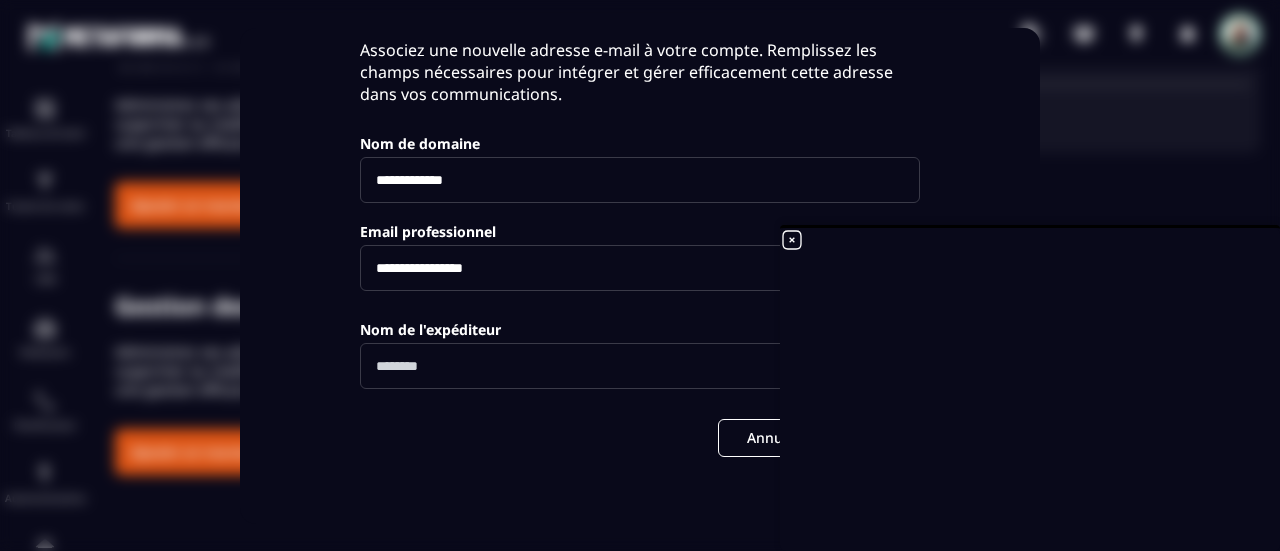 type on "**********" 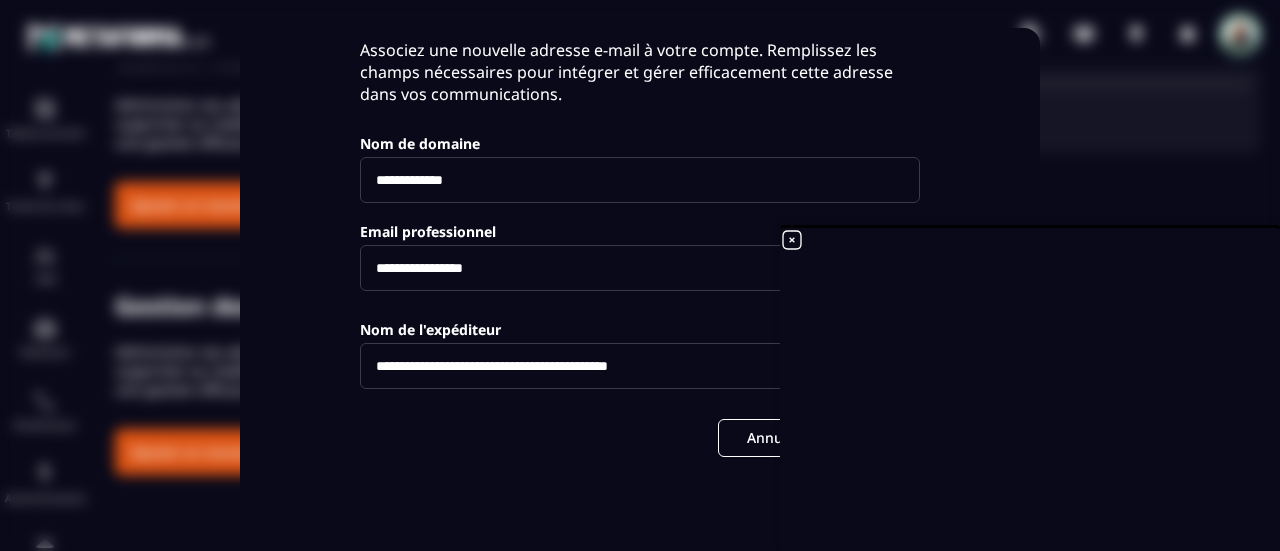 click at bounding box center [640, 275] 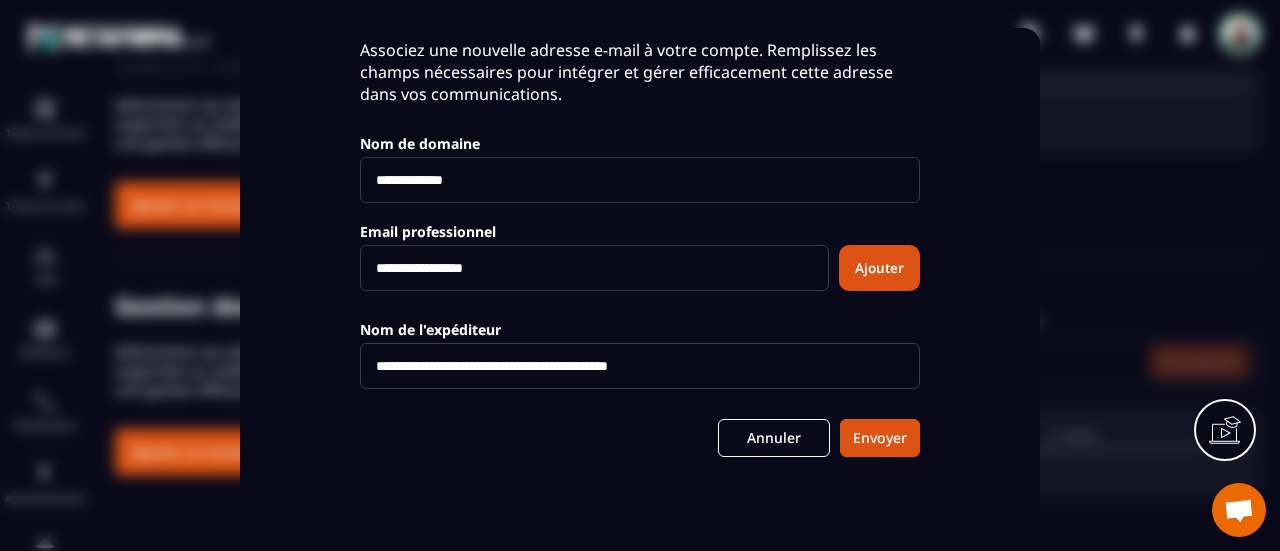 click on "Ajouter" at bounding box center [879, 268] 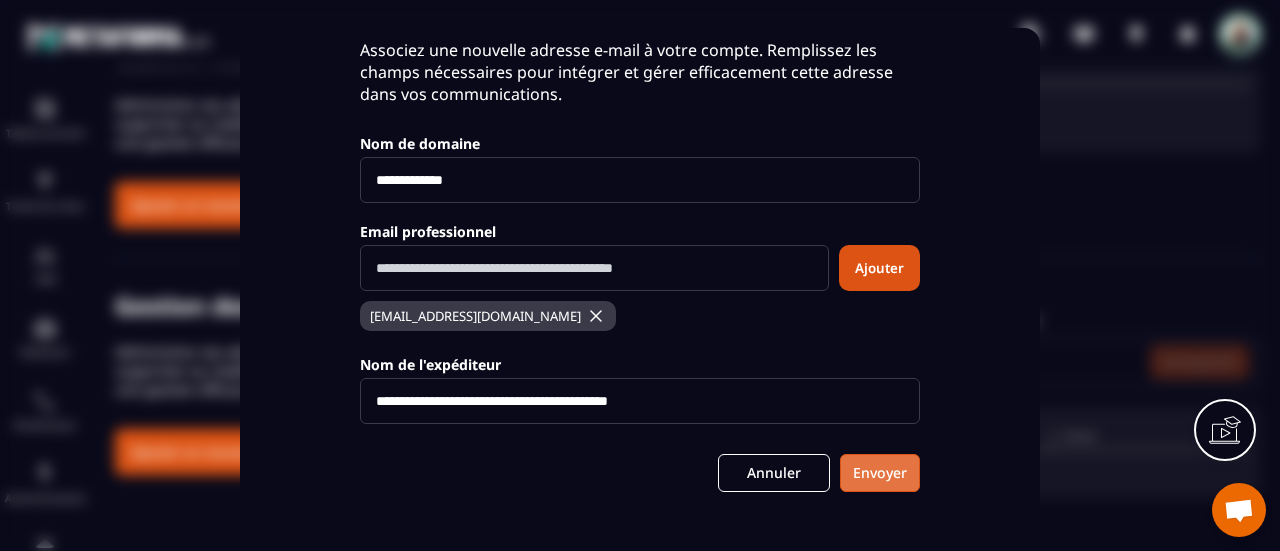 click on "Envoyer" at bounding box center [880, 473] 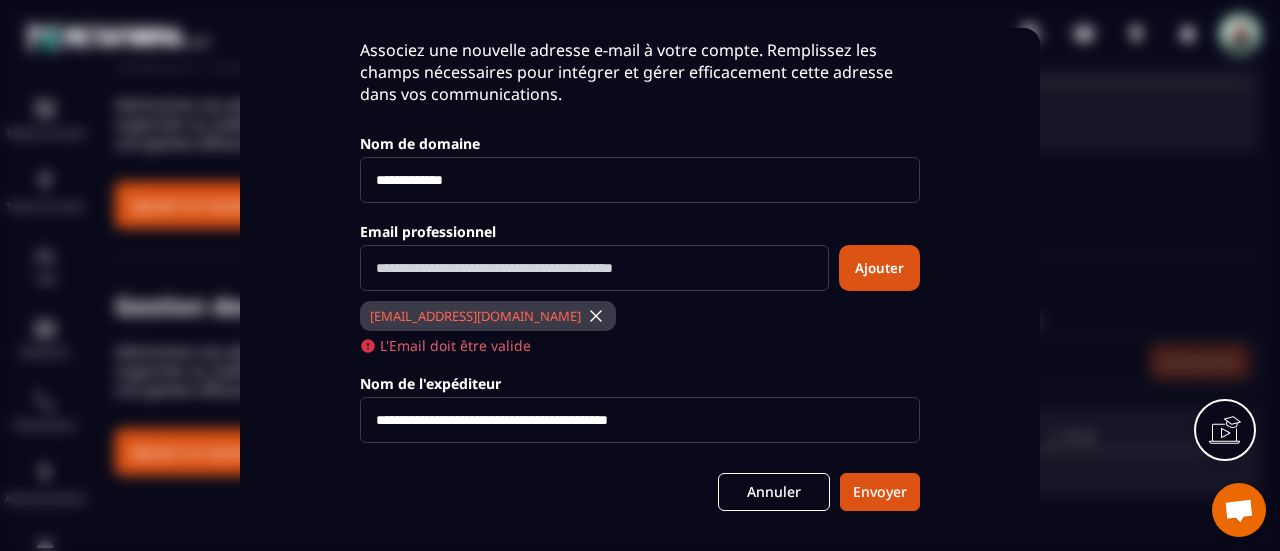 click at bounding box center [594, 268] 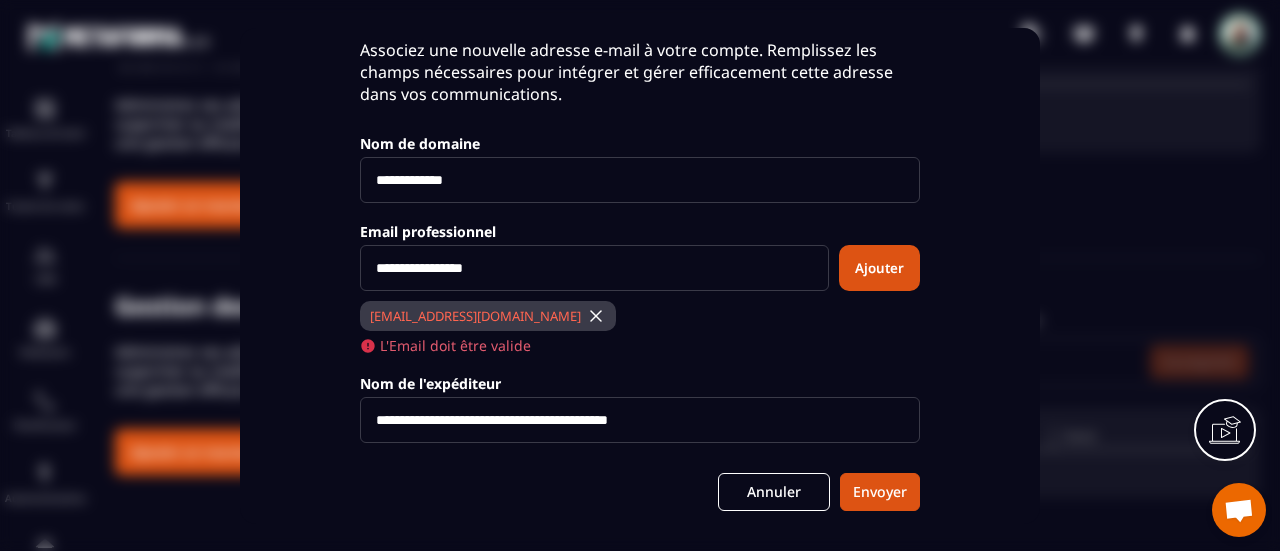 click at bounding box center [596, 316] 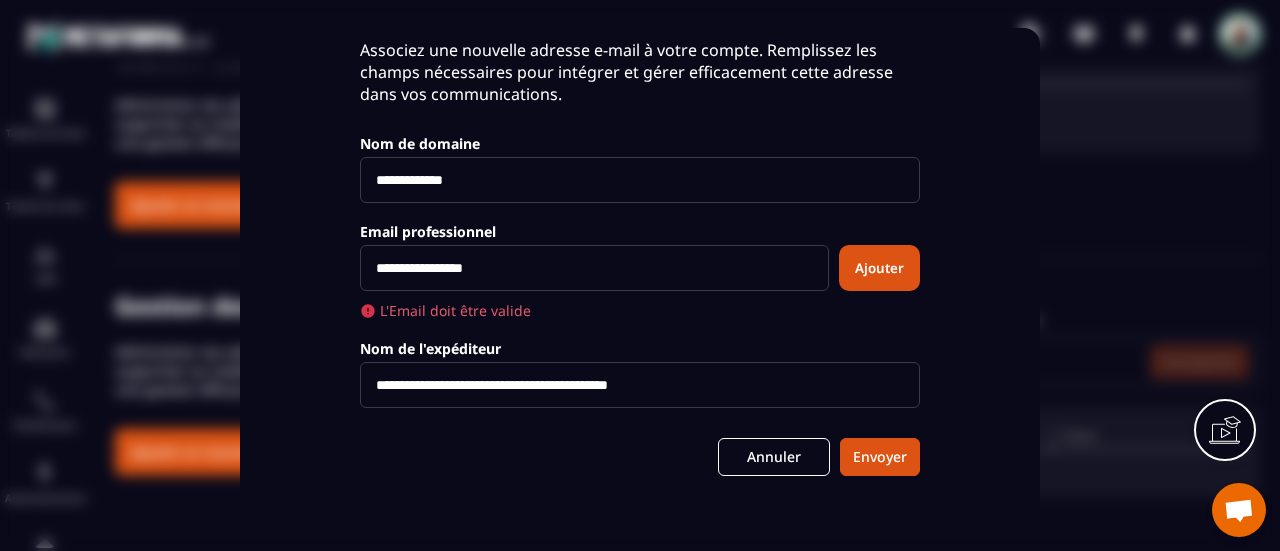 click 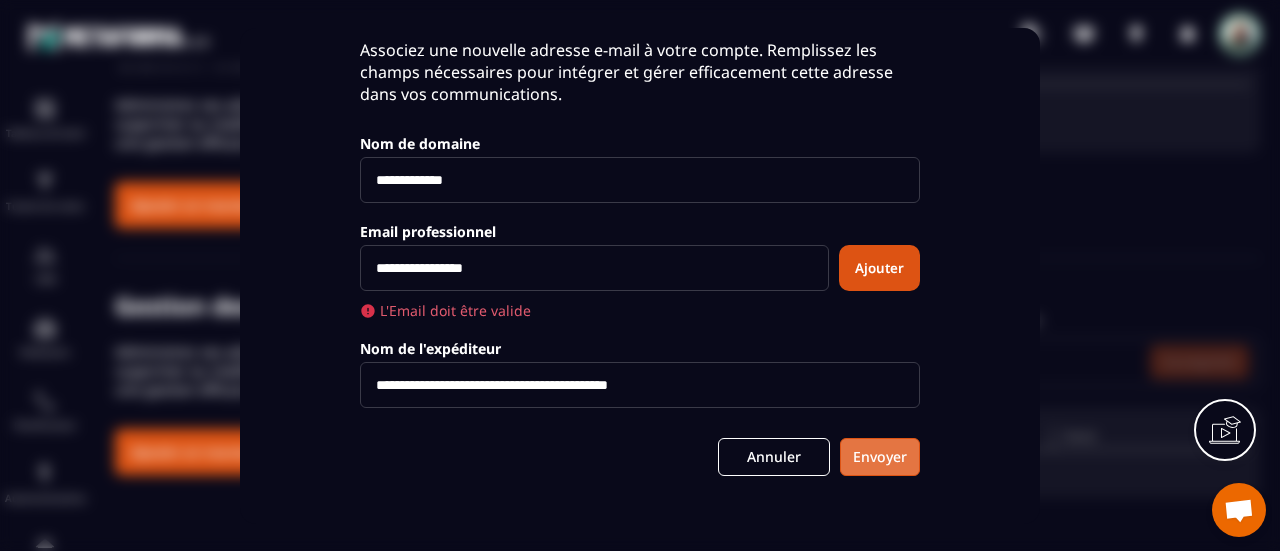 click on "Envoyer" at bounding box center (880, 457) 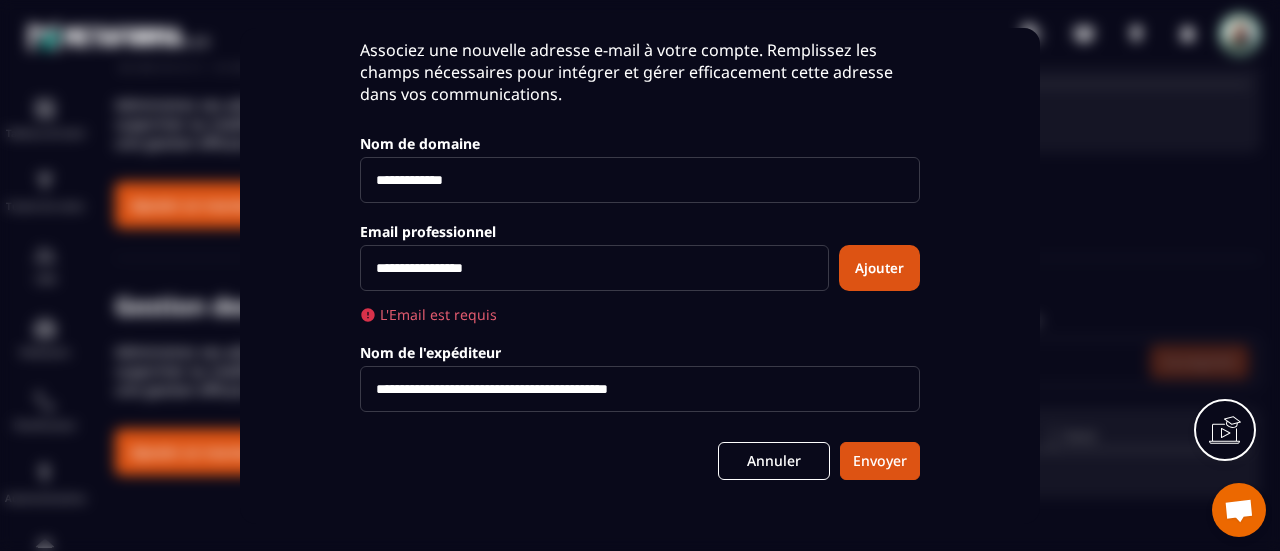 click on "Ajouter" at bounding box center [879, 268] 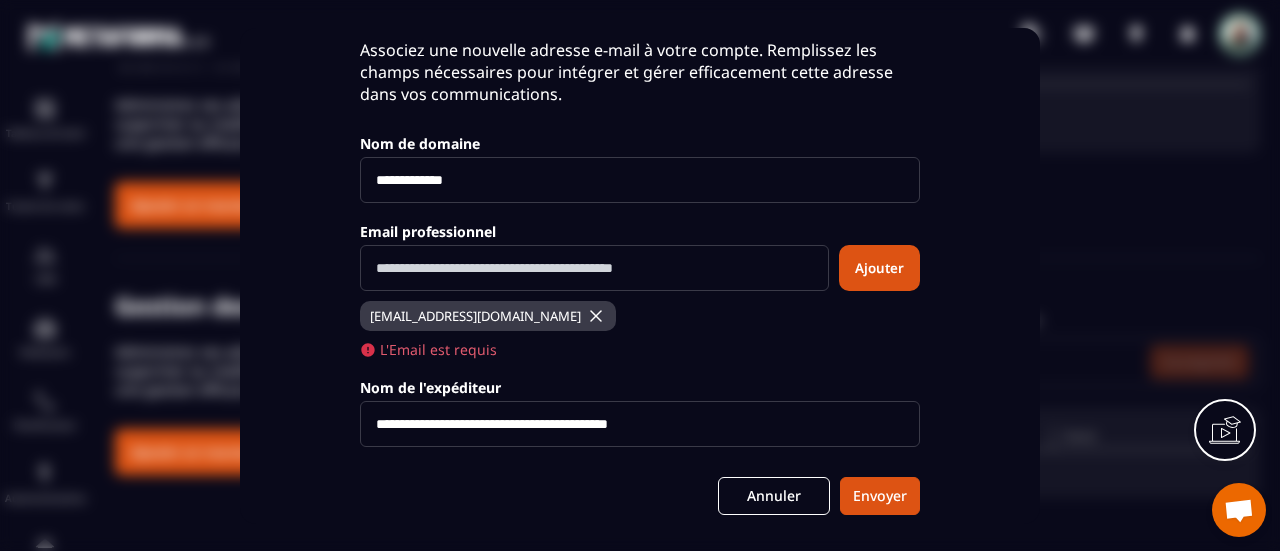 click at bounding box center (596, 316) 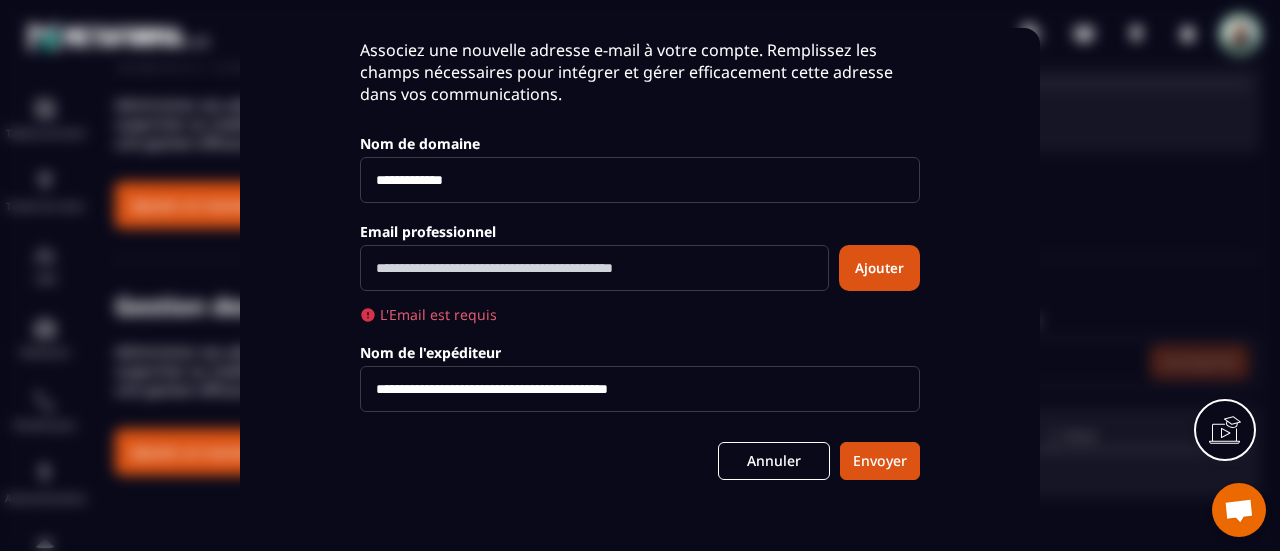 click at bounding box center [594, 268] 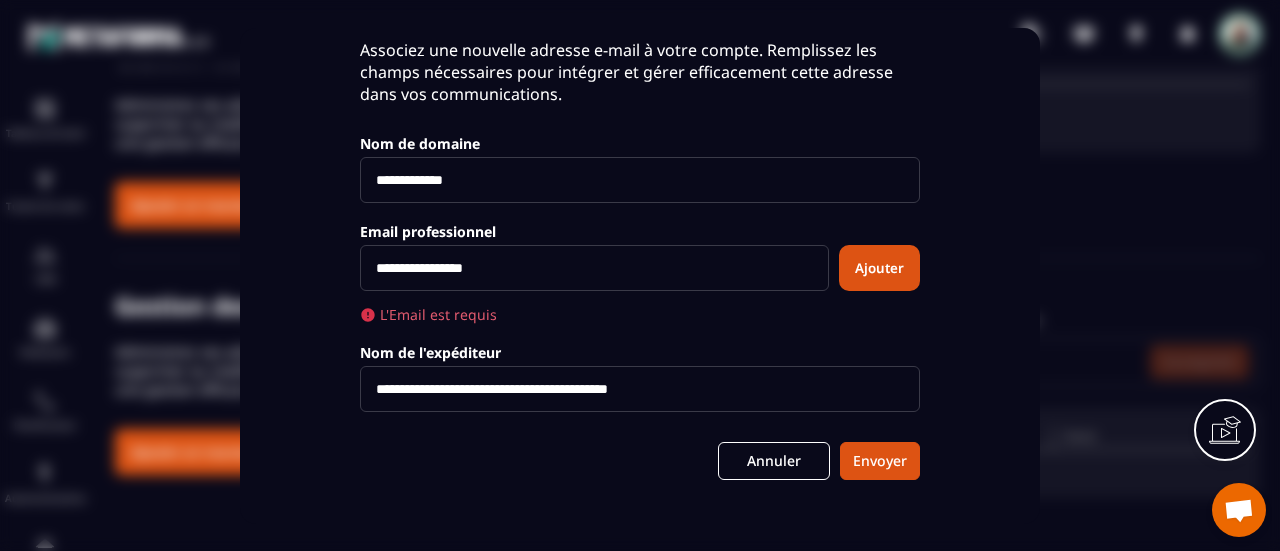 click on "Ajouter" at bounding box center [879, 268] 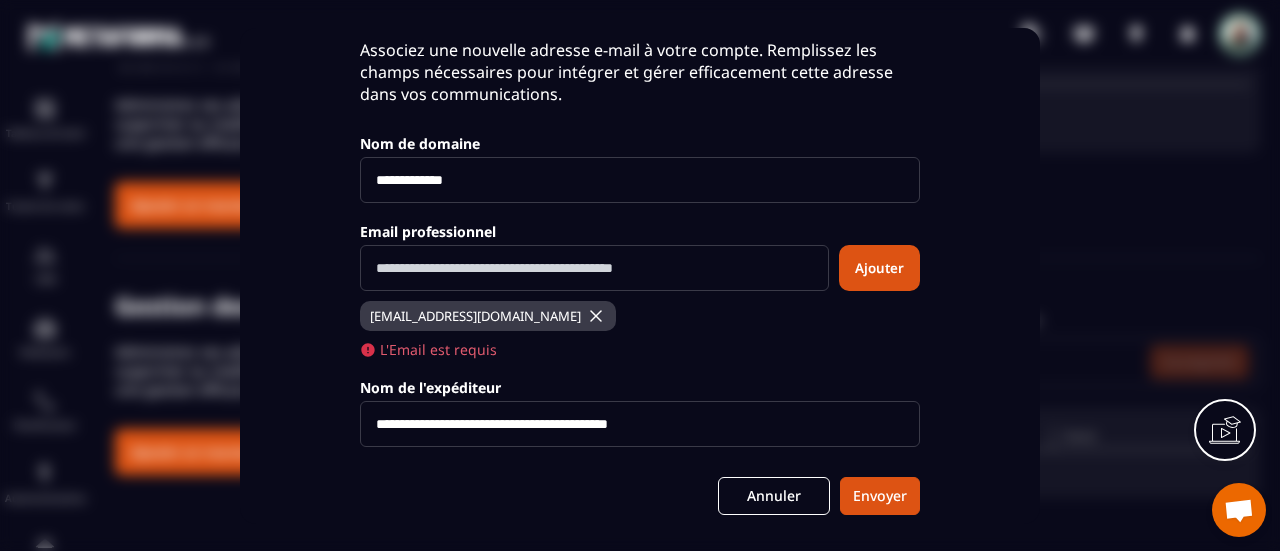 click 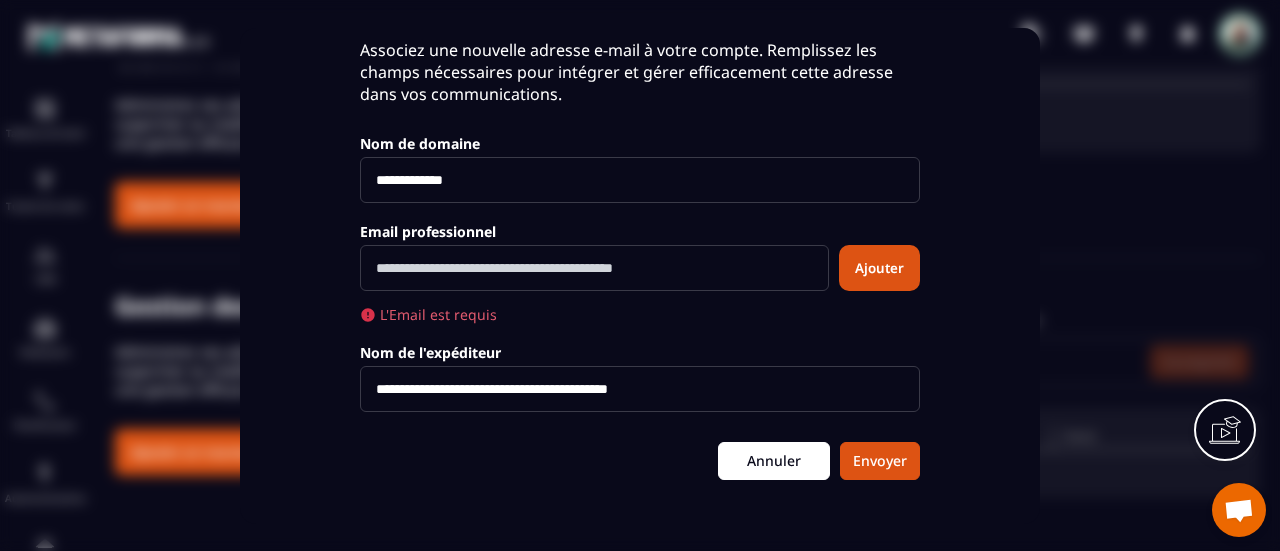 click on "Annuler" at bounding box center [774, 461] 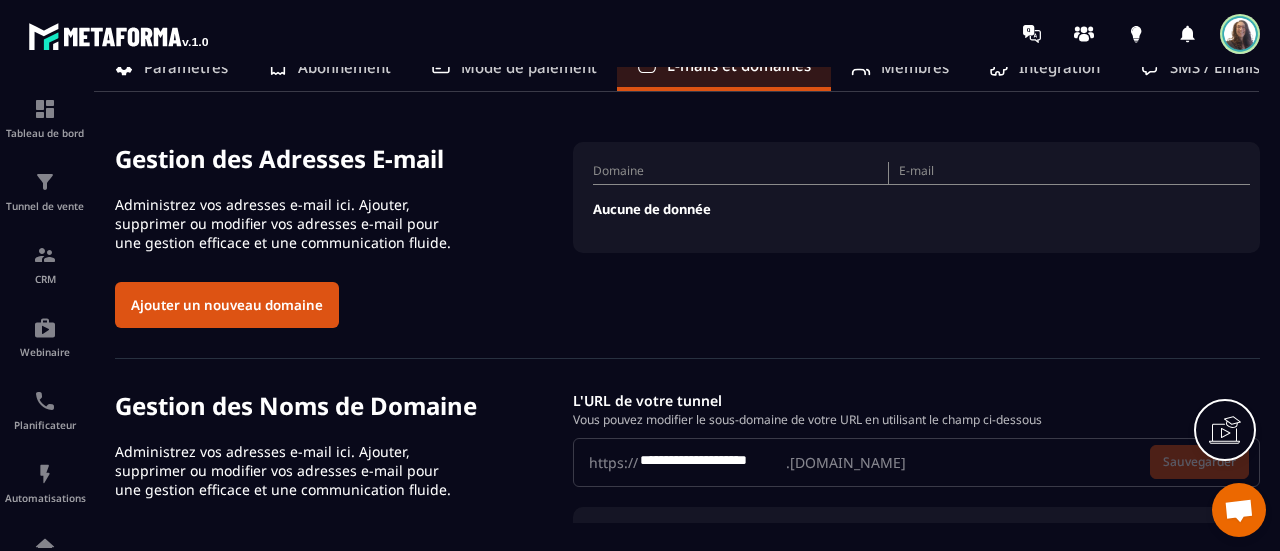 scroll, scrollTop: 0, scrollLeft: 0, axis: both 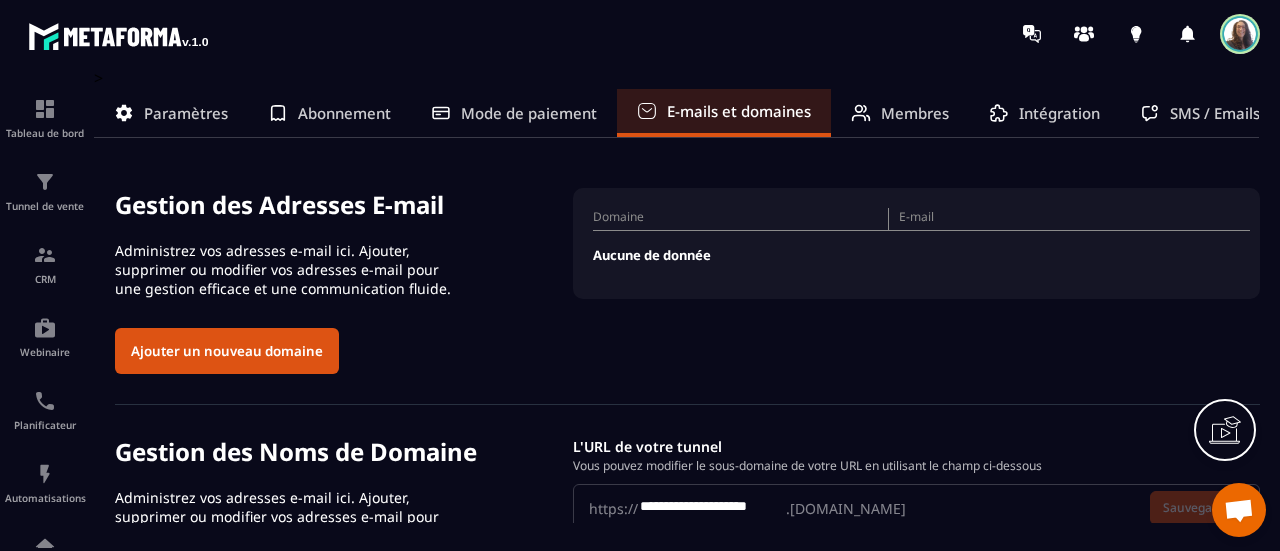 click at bounding box center [1240, 34] 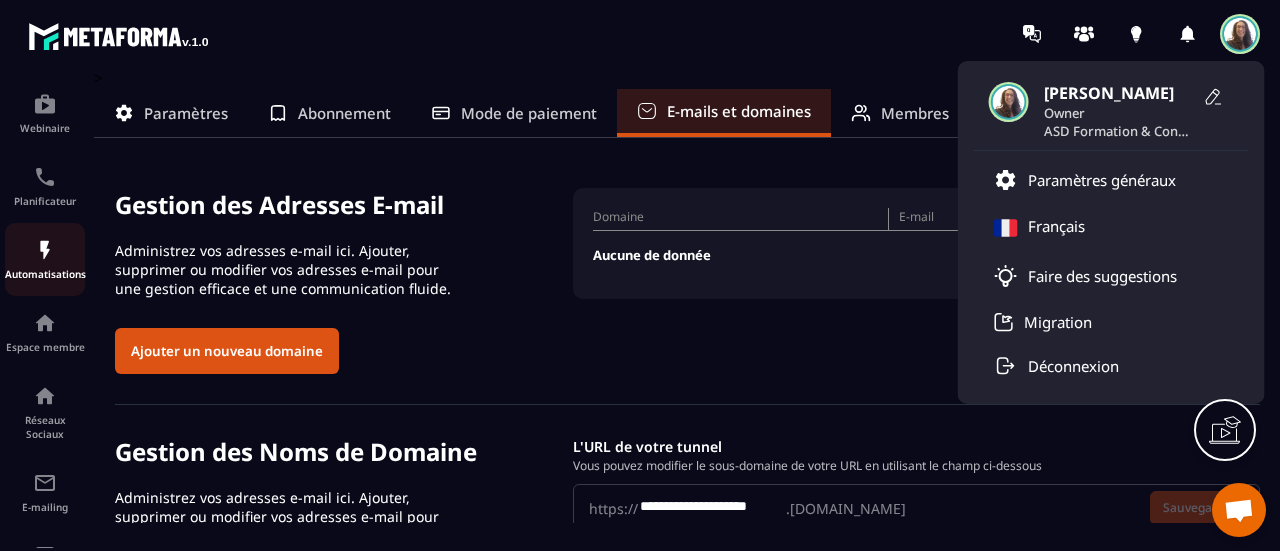 scroll, scrollTop: 372, scrollLeft: 0, axis: vertical 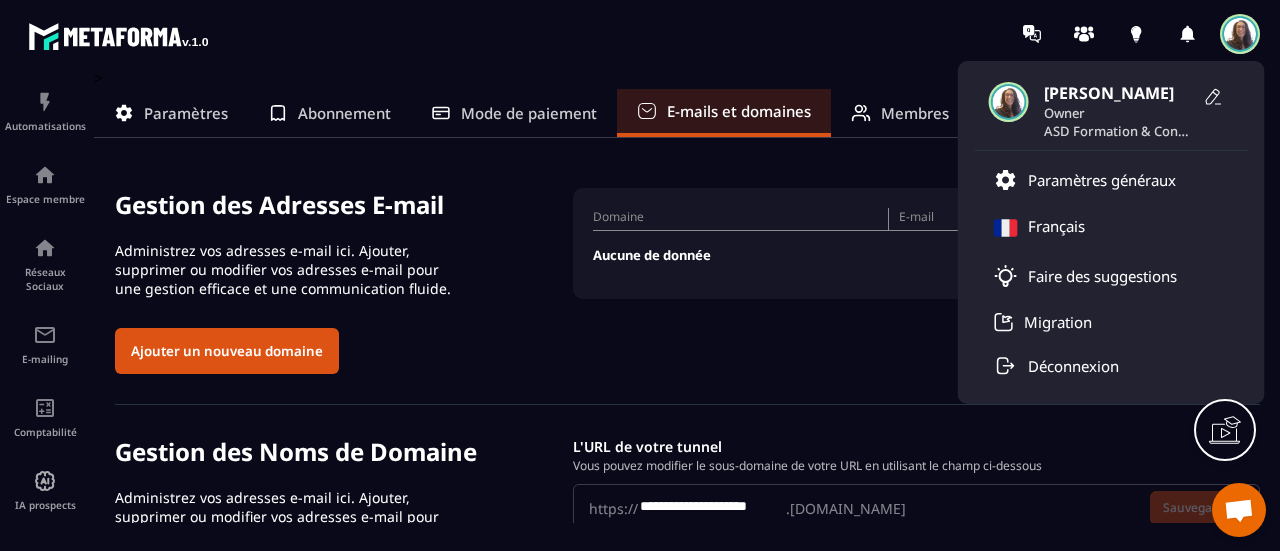 click on "Membres" at bounding box center [915, 113] 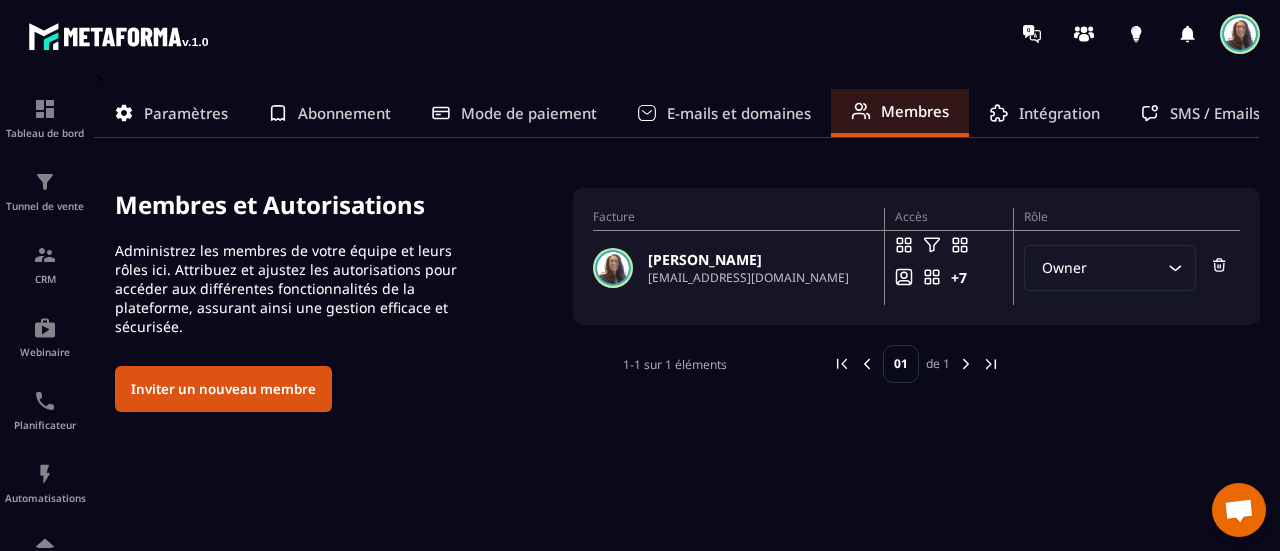 click on "Paramètres" at bounding box center [186, 113] 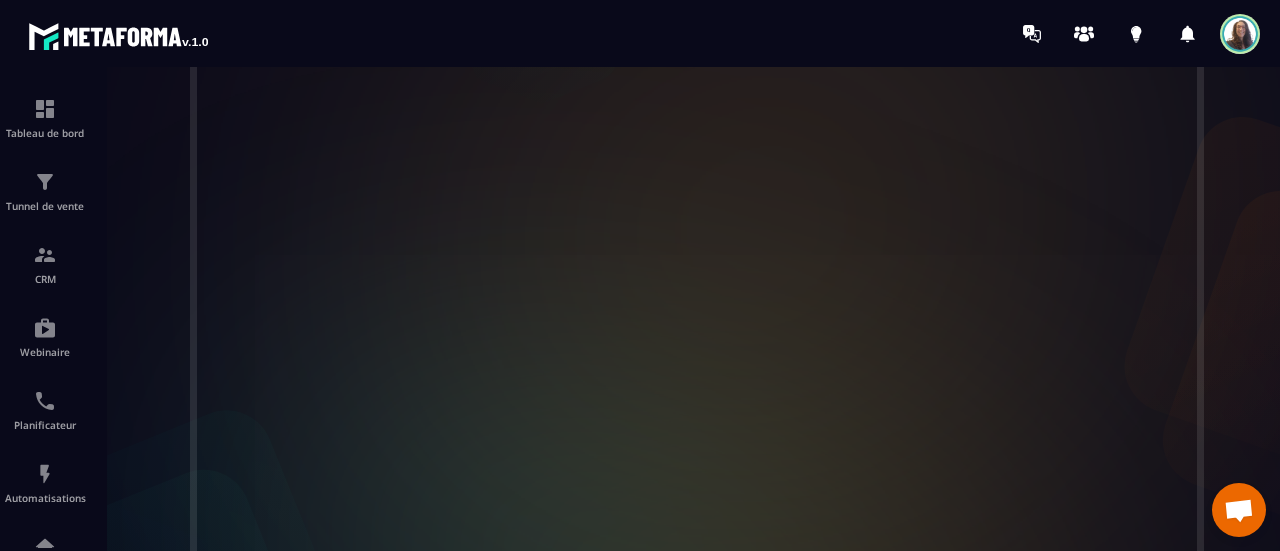 scroll, scrollTop: 0, scrollLeft: 0, axis: both 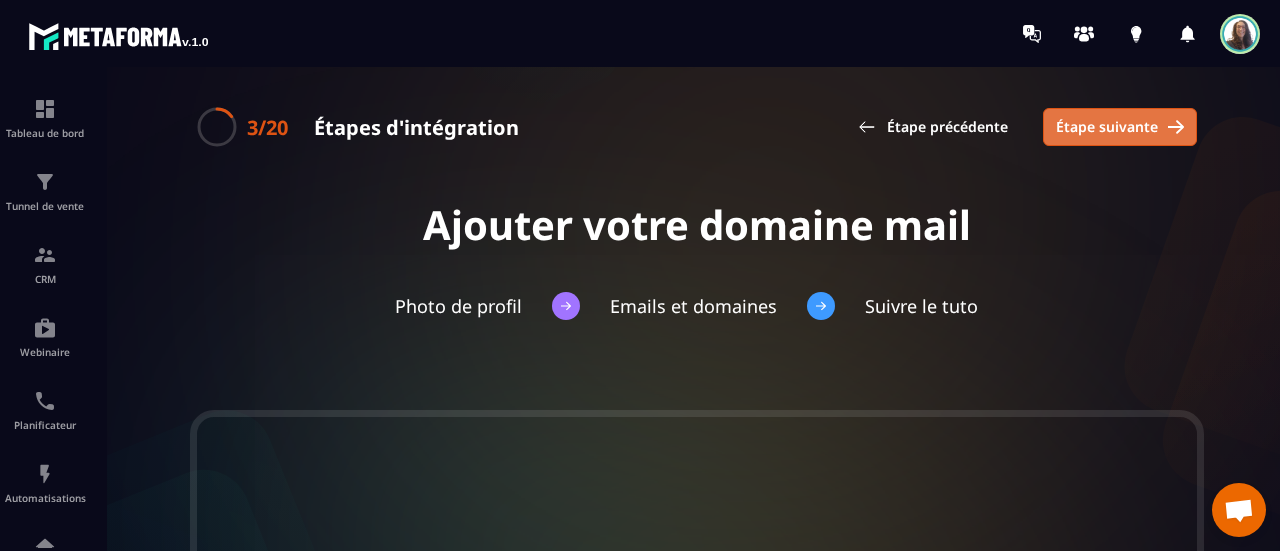 click on "Étape suivante" at bounding box center (1107, 127) 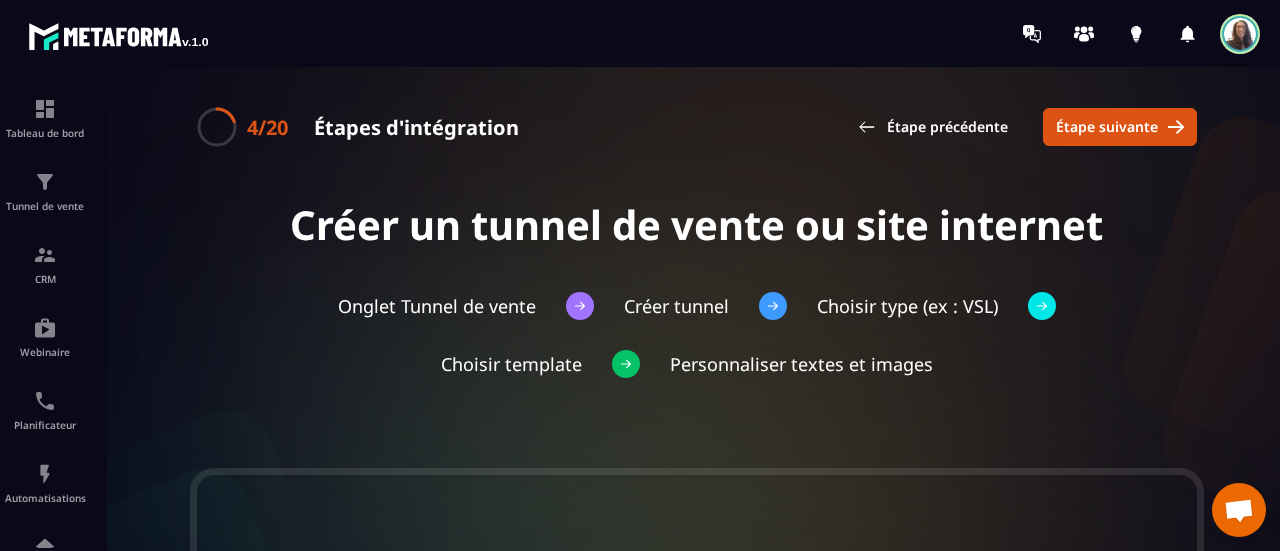 click on "Étape suivante" at bounding box center (1107, 127) 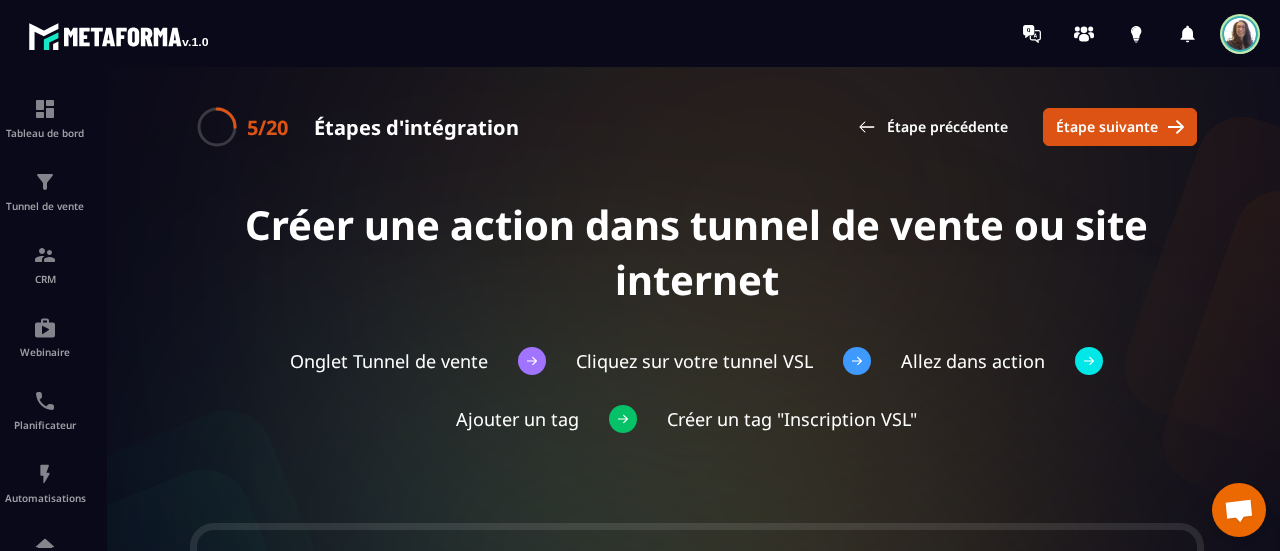 click on "Étape suivante" at bounding box center (1107, 127) 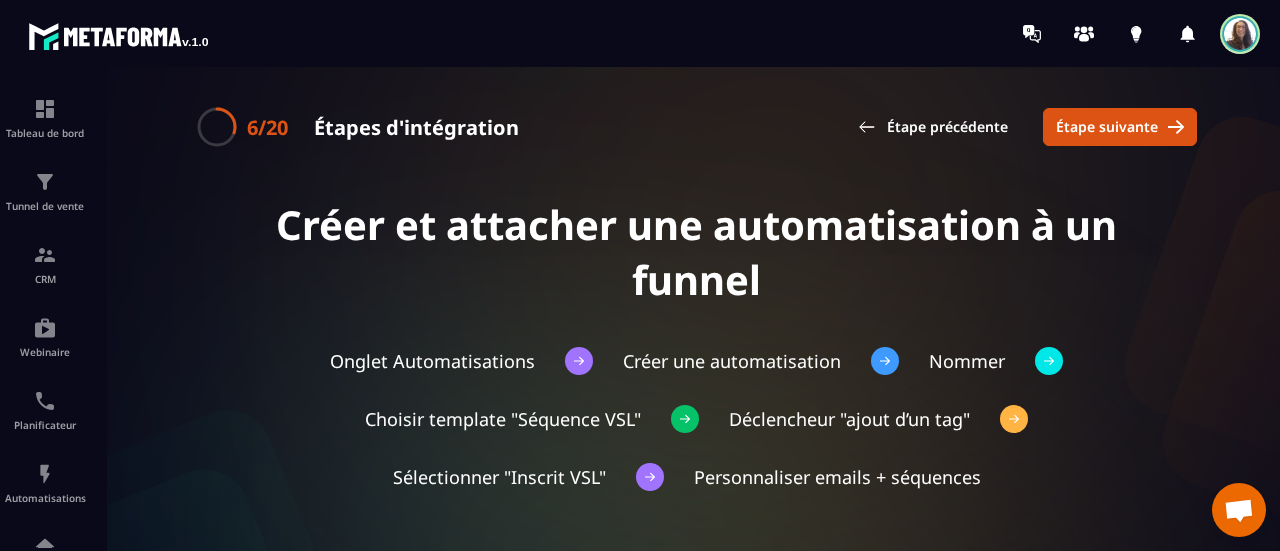 click on "Étape suivante" at bounding box center (1107, 127) 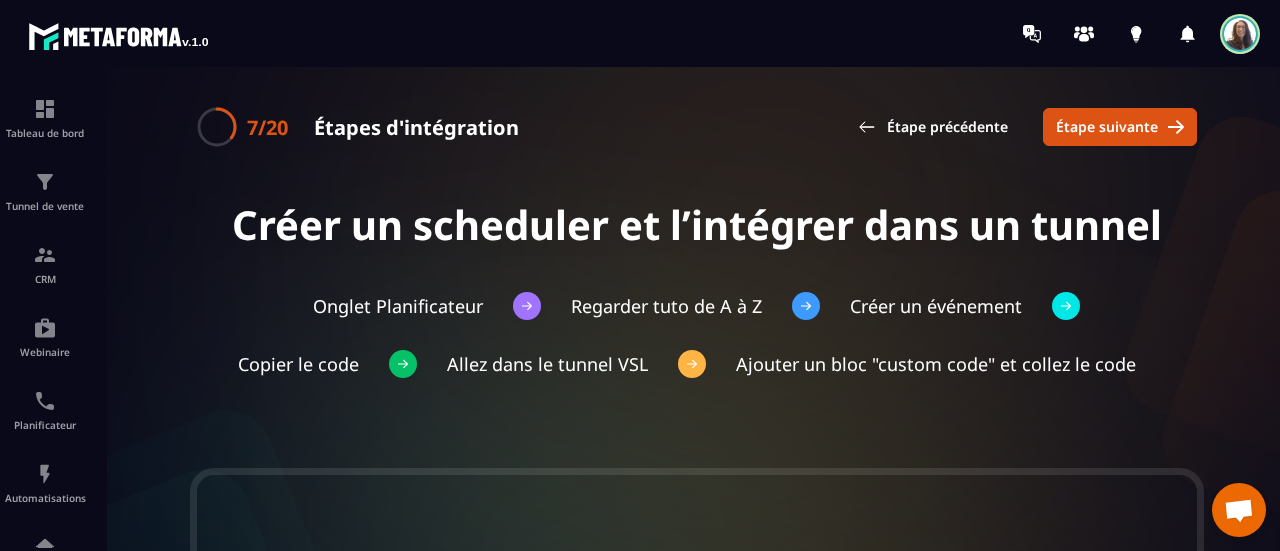 click on "Étape suivante" at bounding box center (1107, 127) 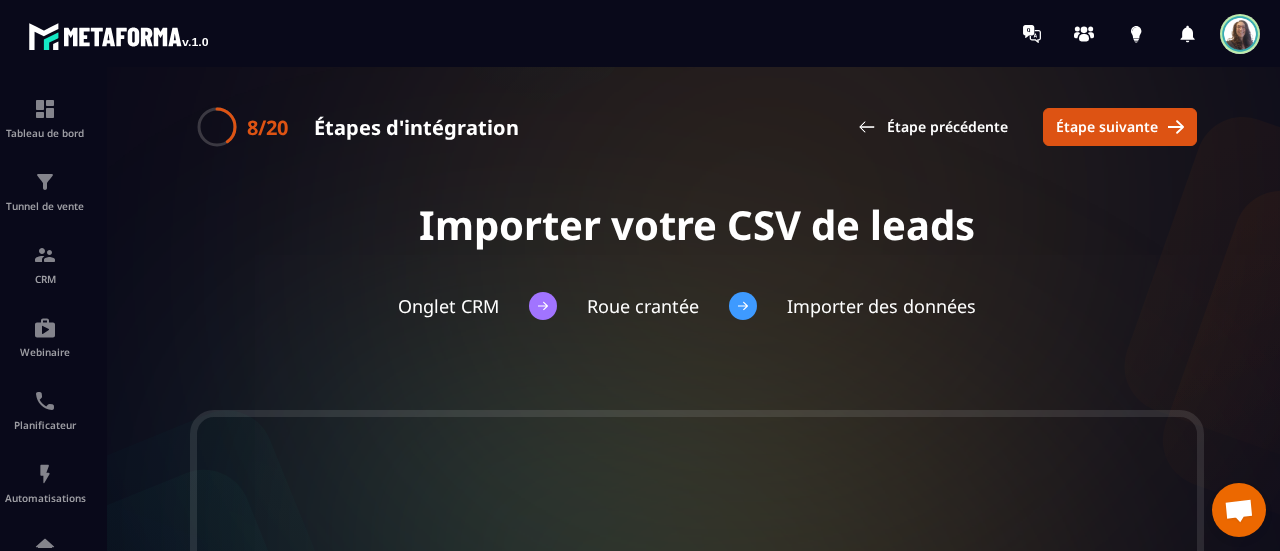 click on "Étape suivante" at bounding box center (1107, 127) 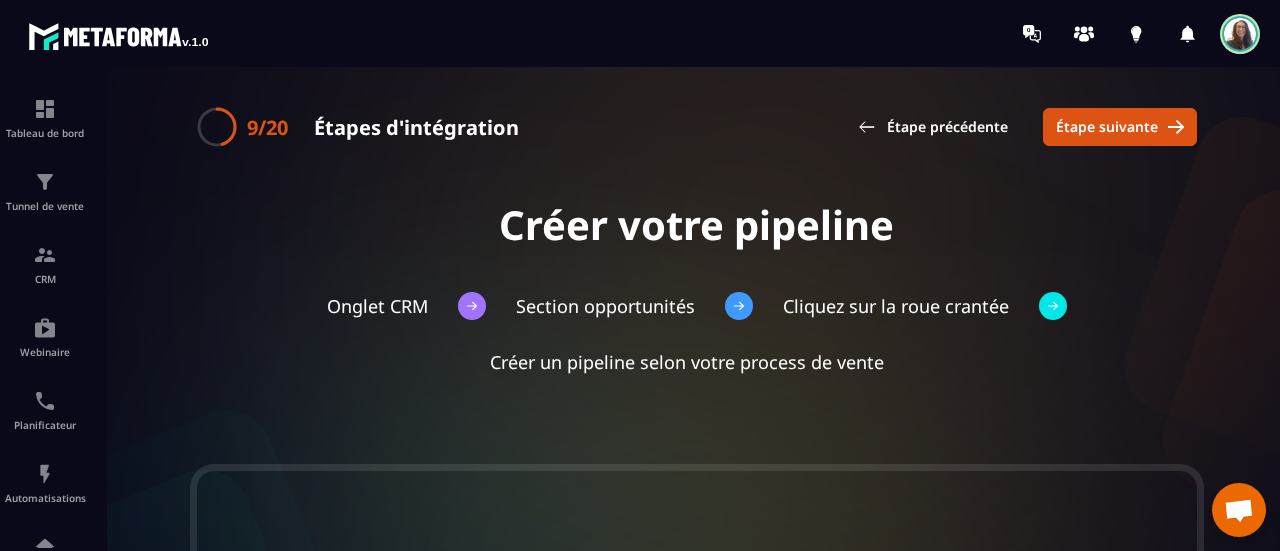 click on "Étape suivante" at bounding box center (1107, 127) 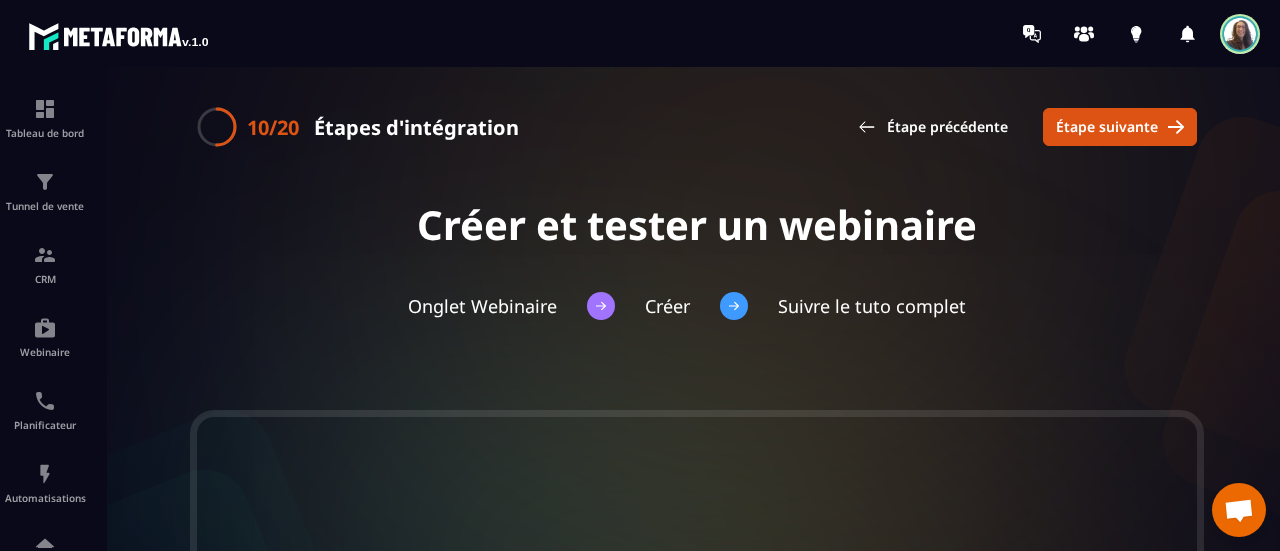 click on "Étape suivante" at bounding box center [1107, 127] 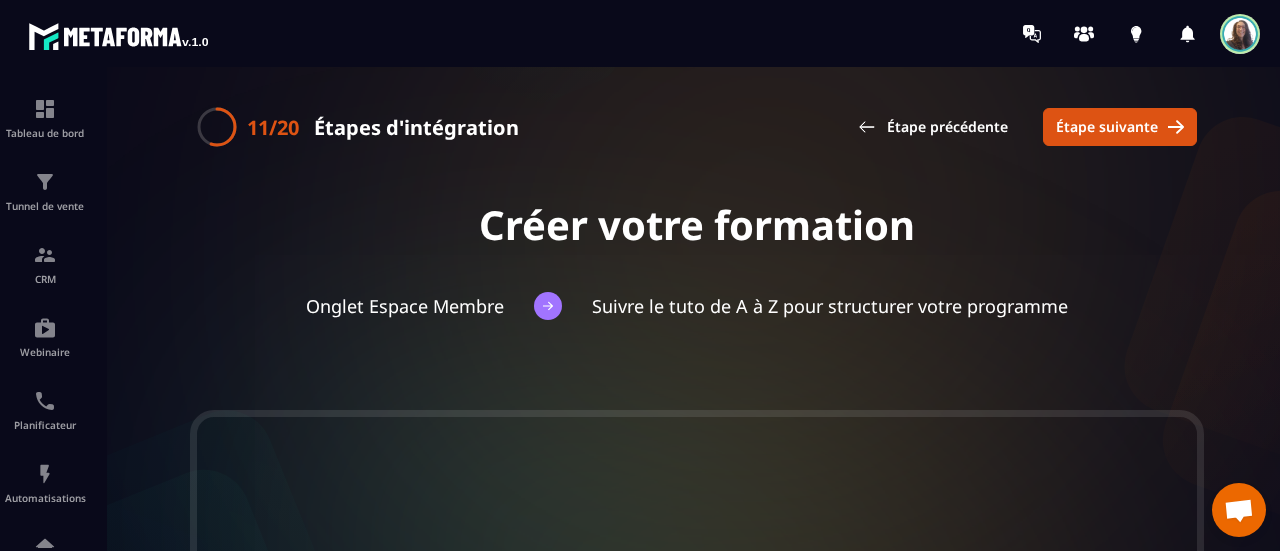click on "Étape suivante" at bounding box center (1107, 127) 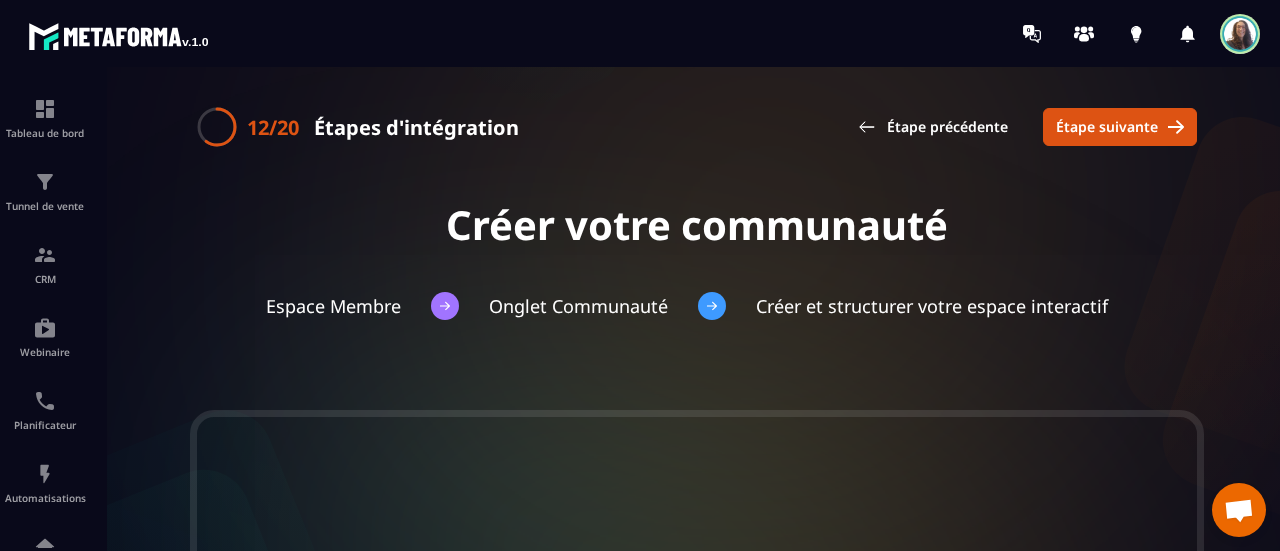 click on "Étape suivante" at bounding box center [1107, 127] 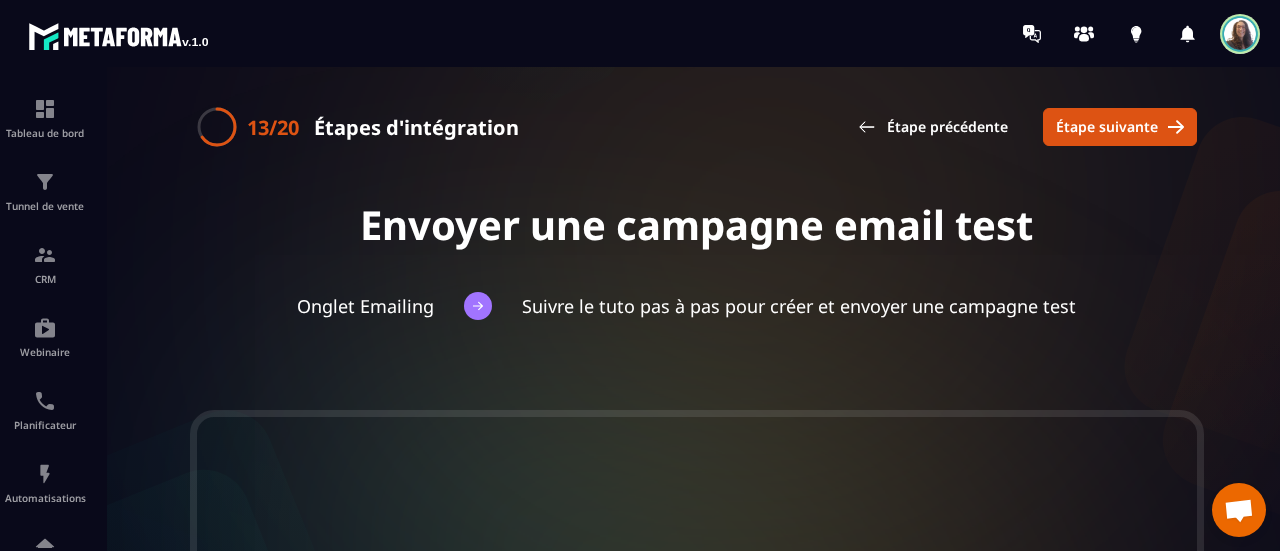 click on "Étape suivante" at bounding box center (1107, 127) 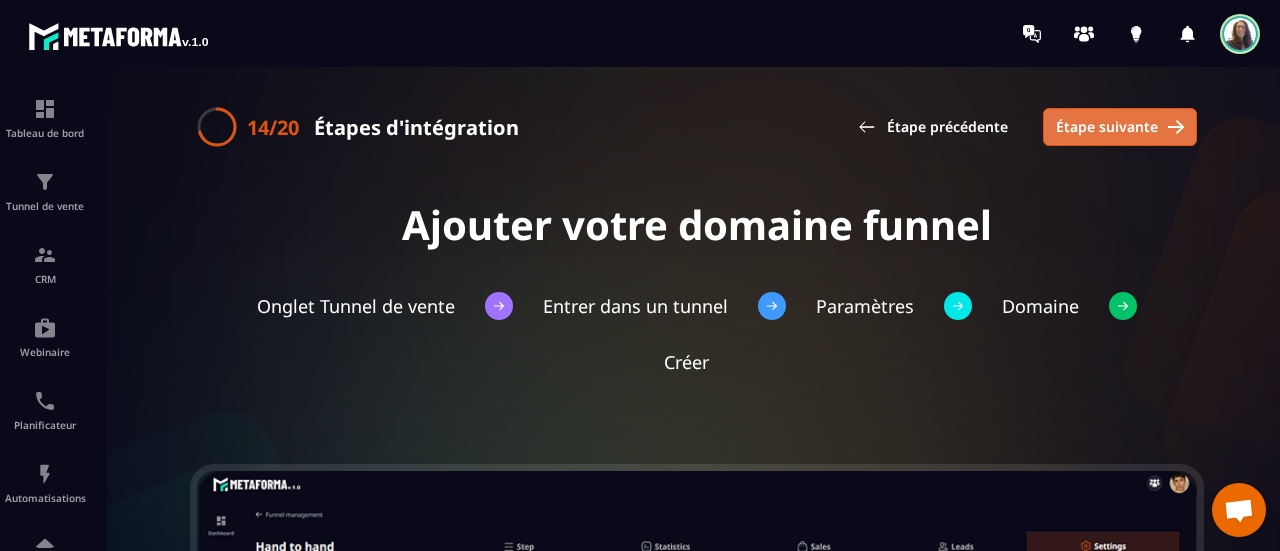 click on "Étape suivante" at bounding box center (1107, 127) 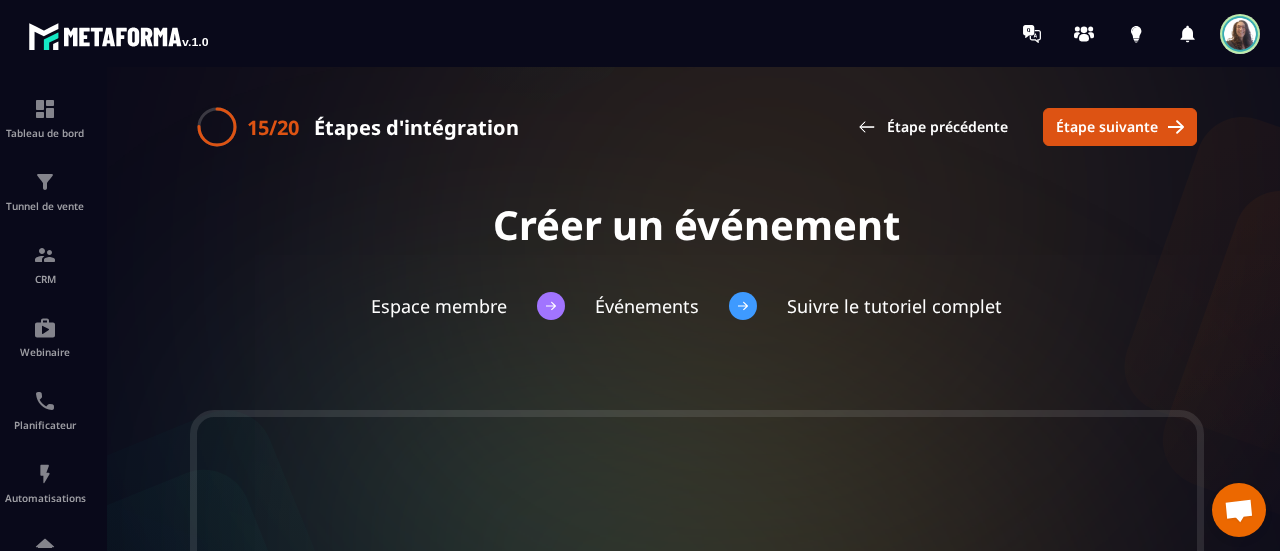 click on "Étape suivante" at bounding box center [1107, 127] 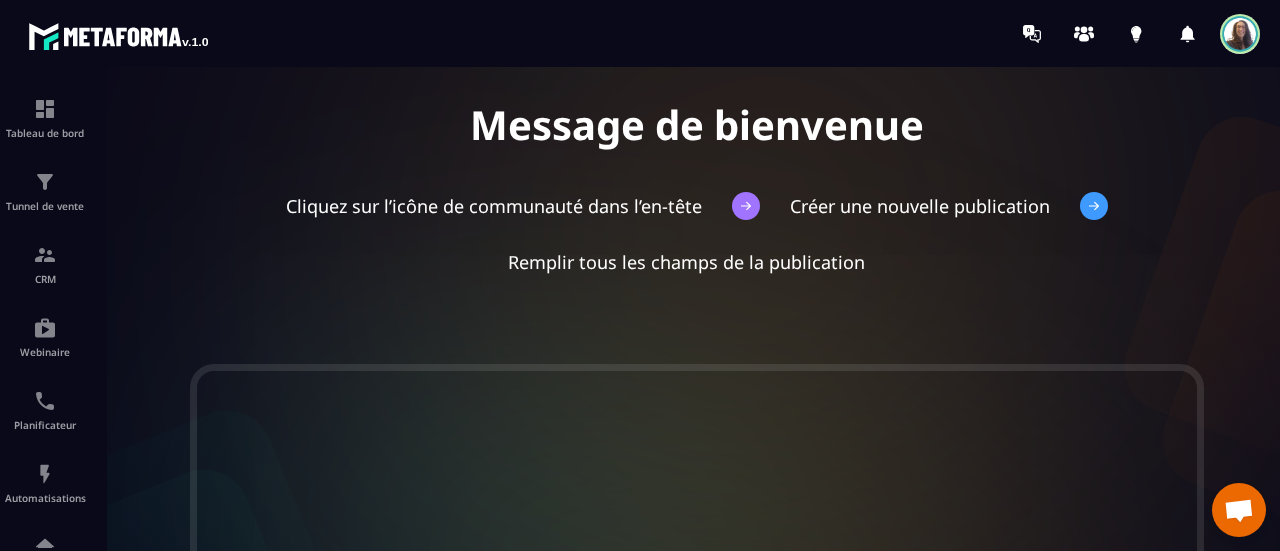 scroll, scrollTop: 0, scrollLeft: 0, axis: both 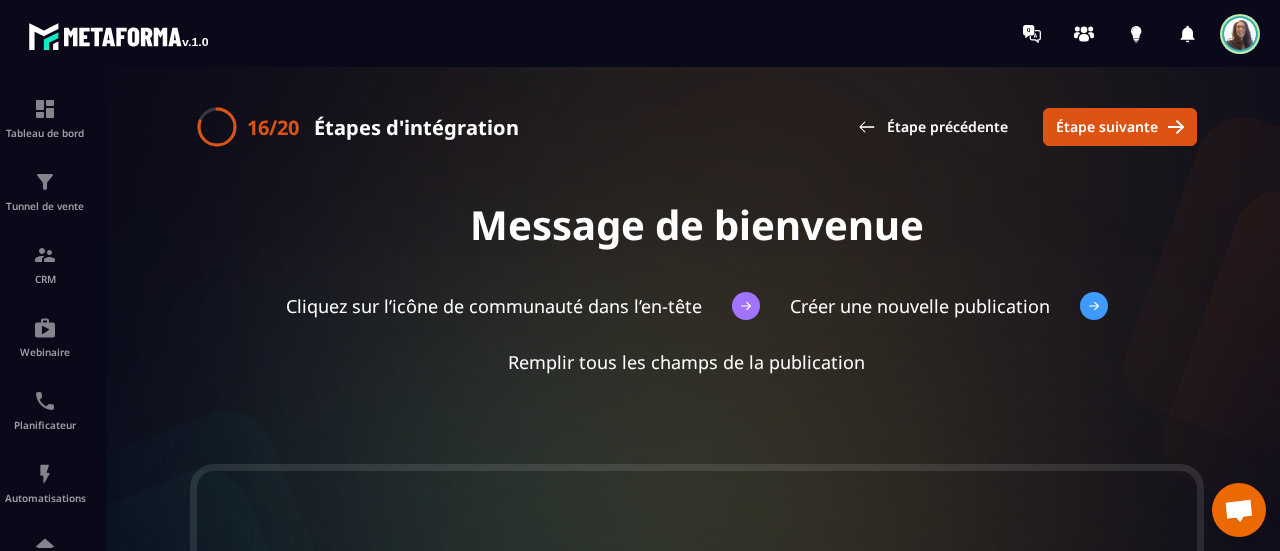 click 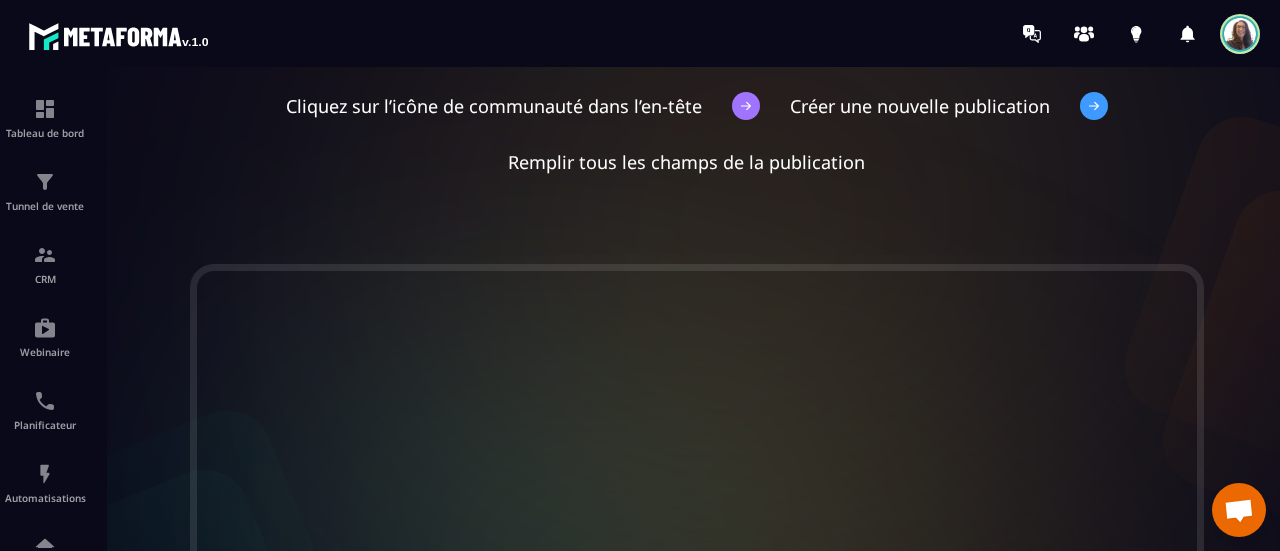 scroll, scrollTop: 0, scrollLeft: 0, axis: both 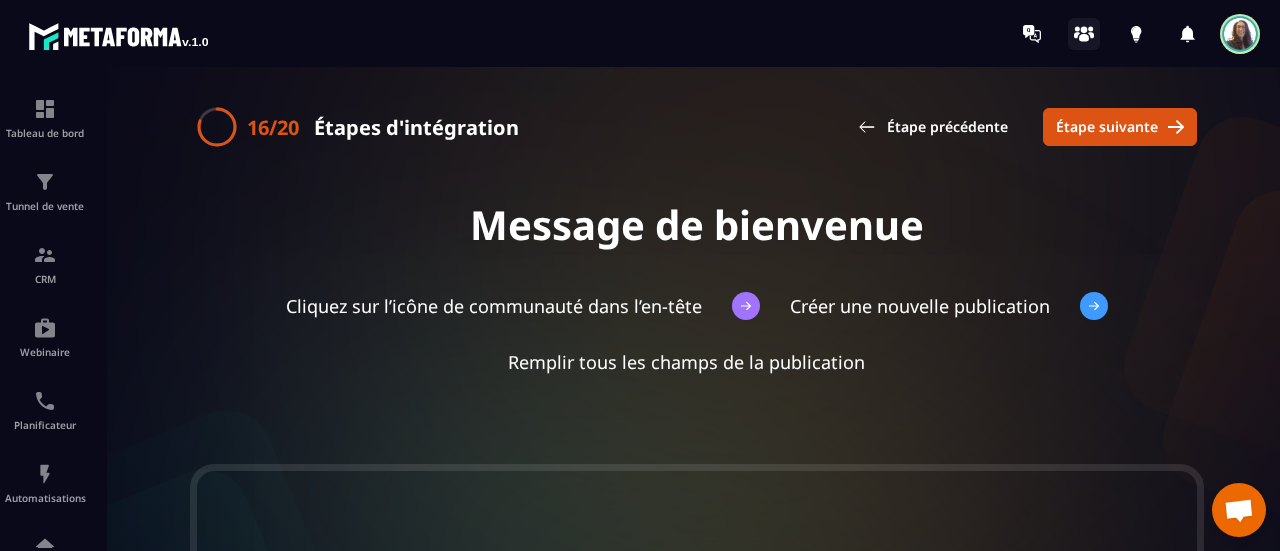 click 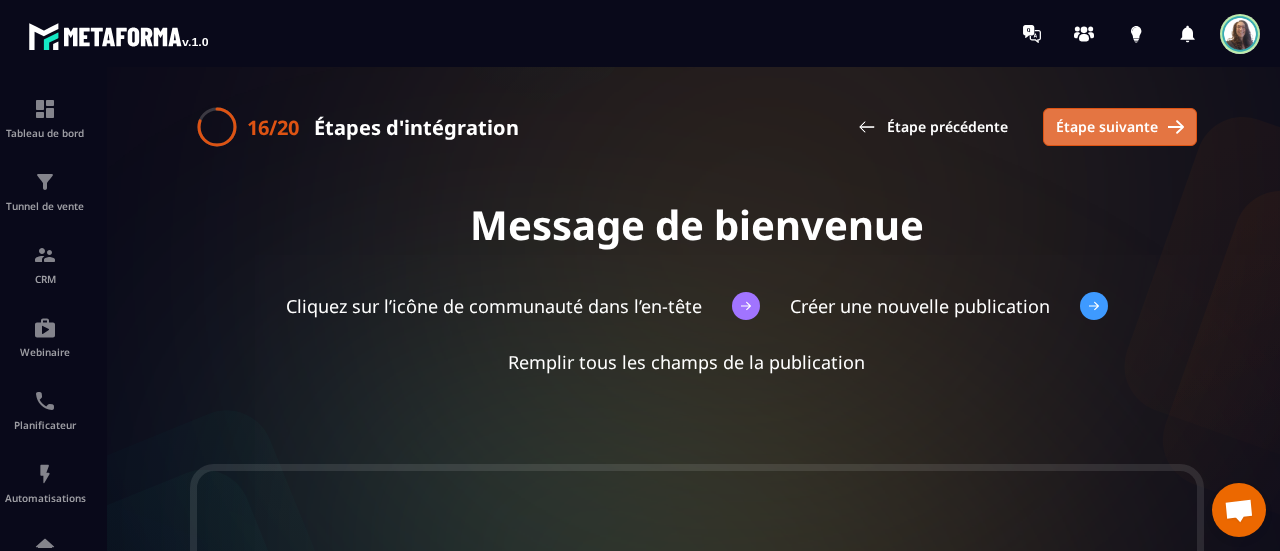 click on "Étape suivante" at bounding box center [1107, 127] 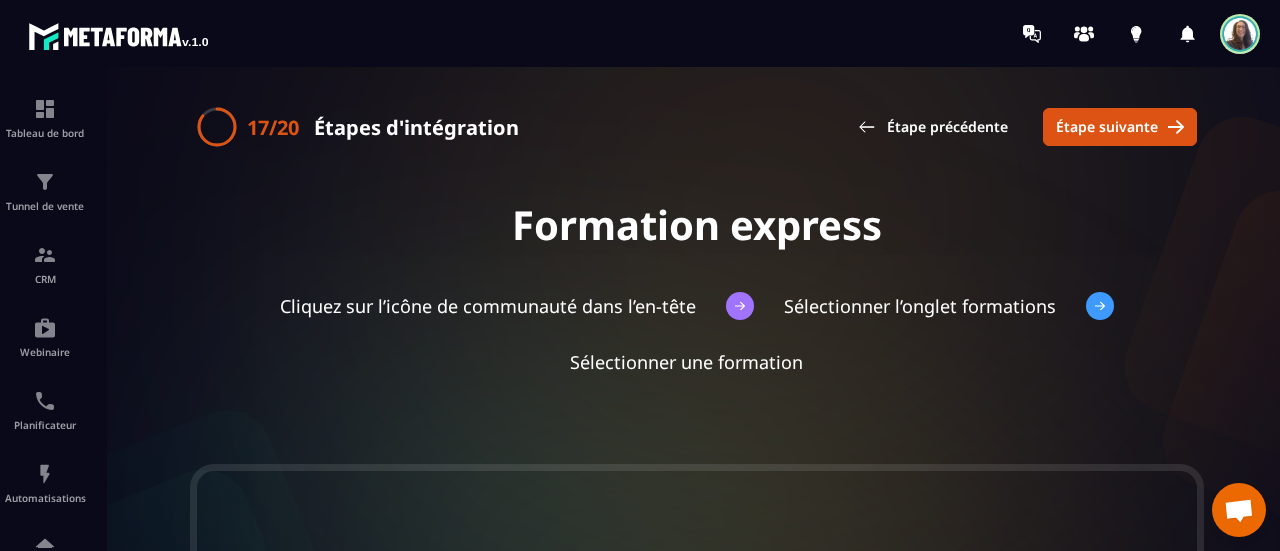 click on "Étape suivante" at bounding box center (1107, 127) 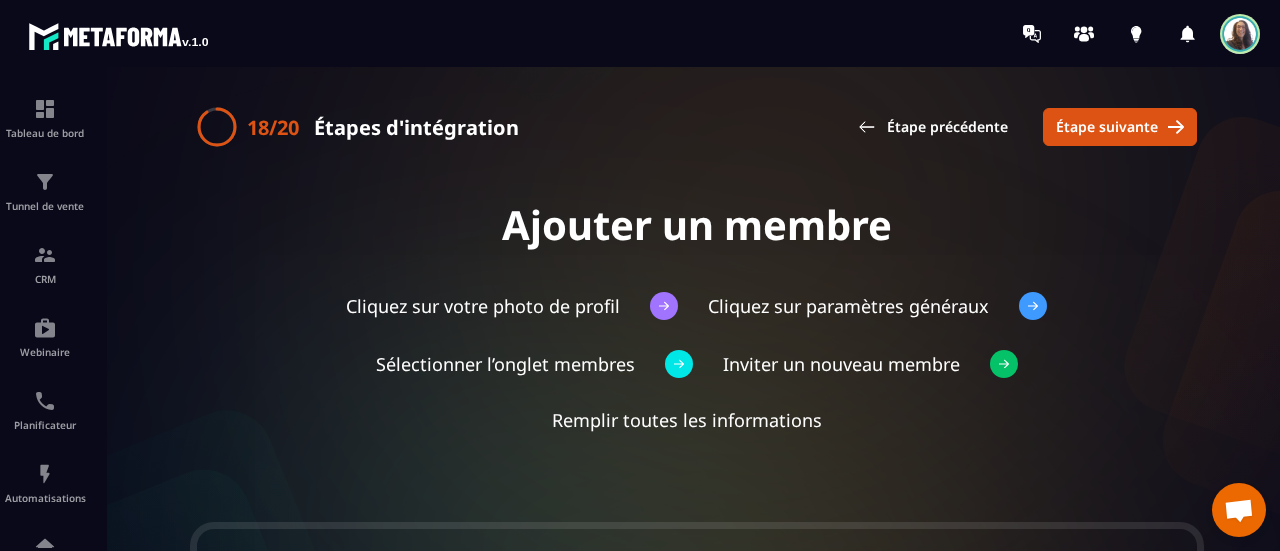 click on "Étape suivante" at bounding box center (1107, 127) 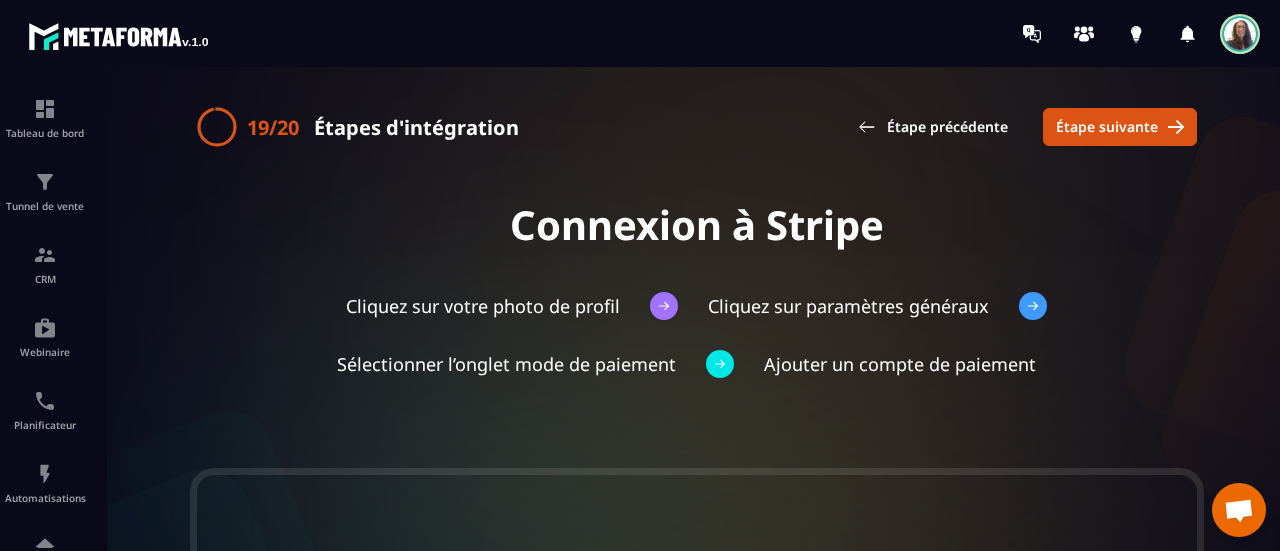 click on "Étape suivante" at bounding box center [1107, 127] 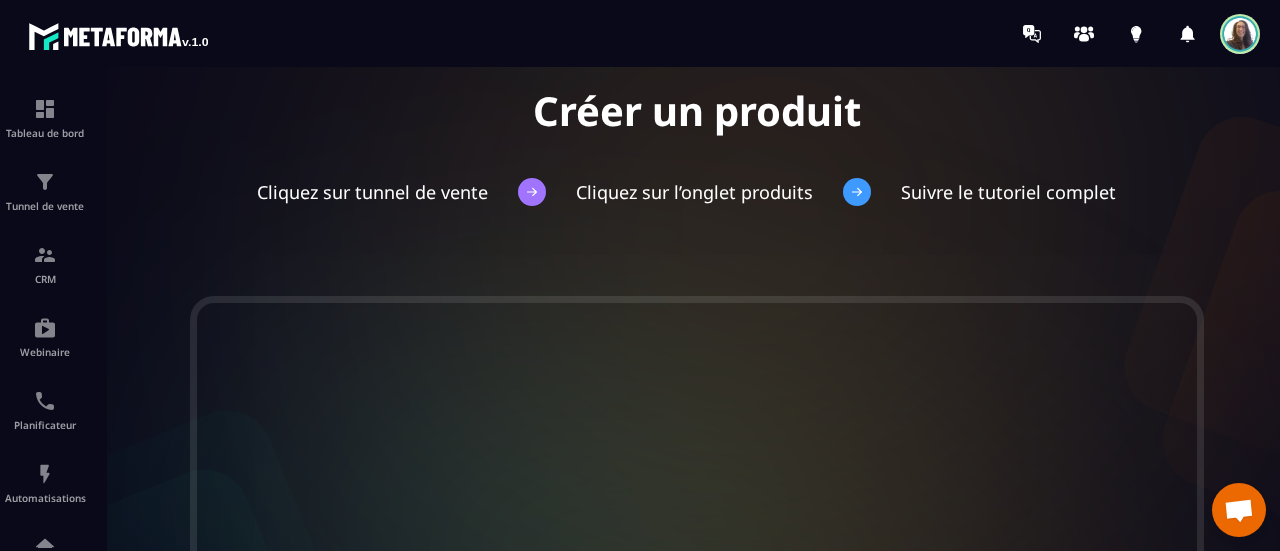 scroll, scrollTop: 0, scrollLeft: 0, axis: both 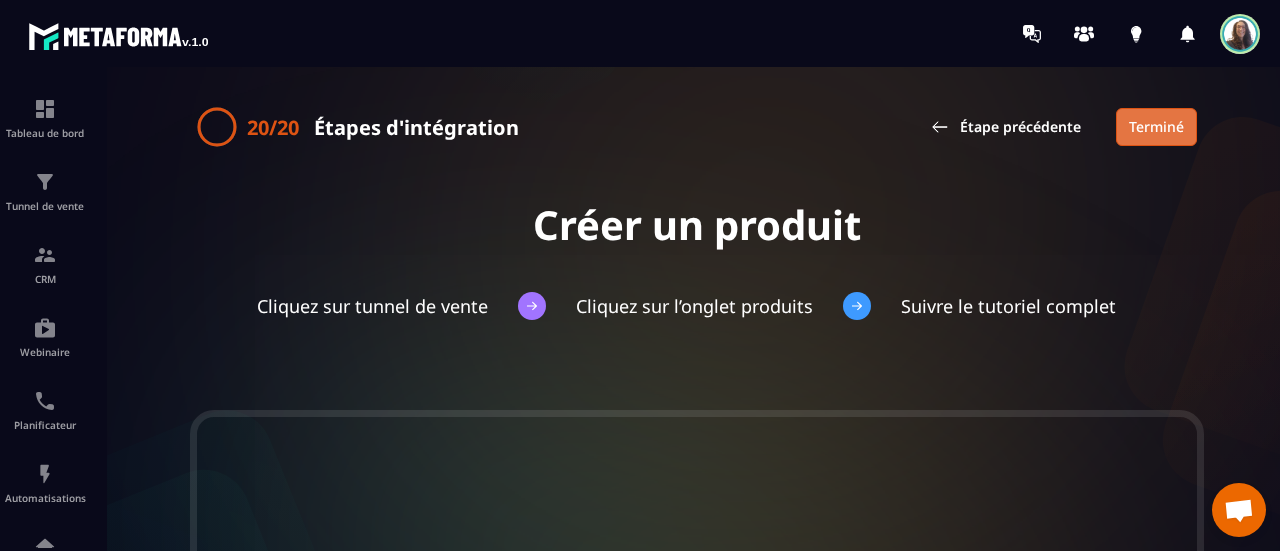 click on "Terminé" at bounding box center [1156, 127] 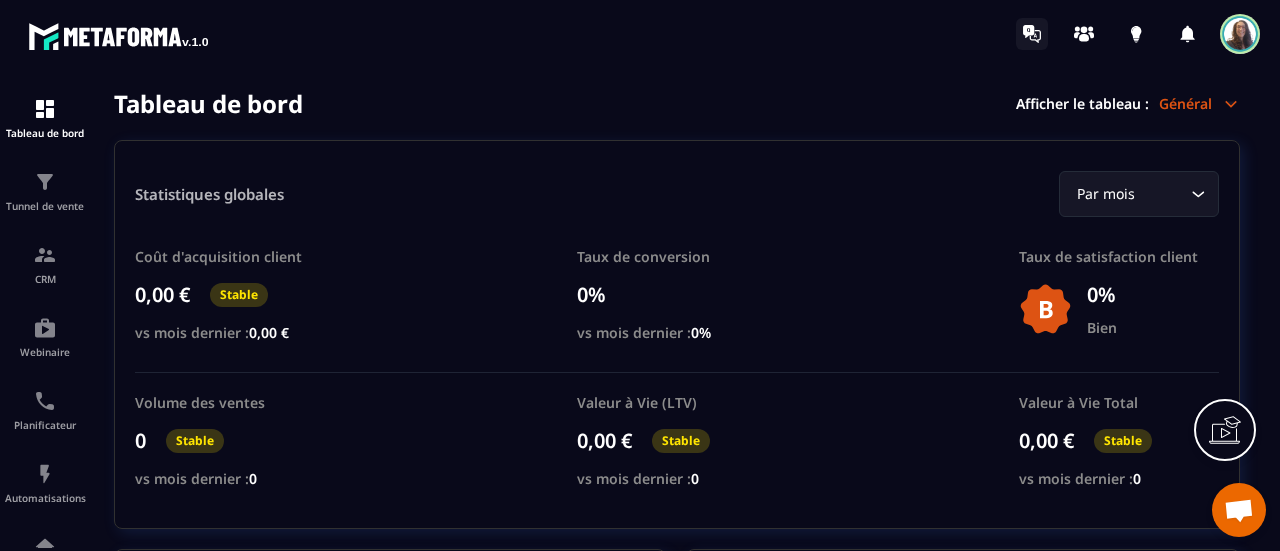 click 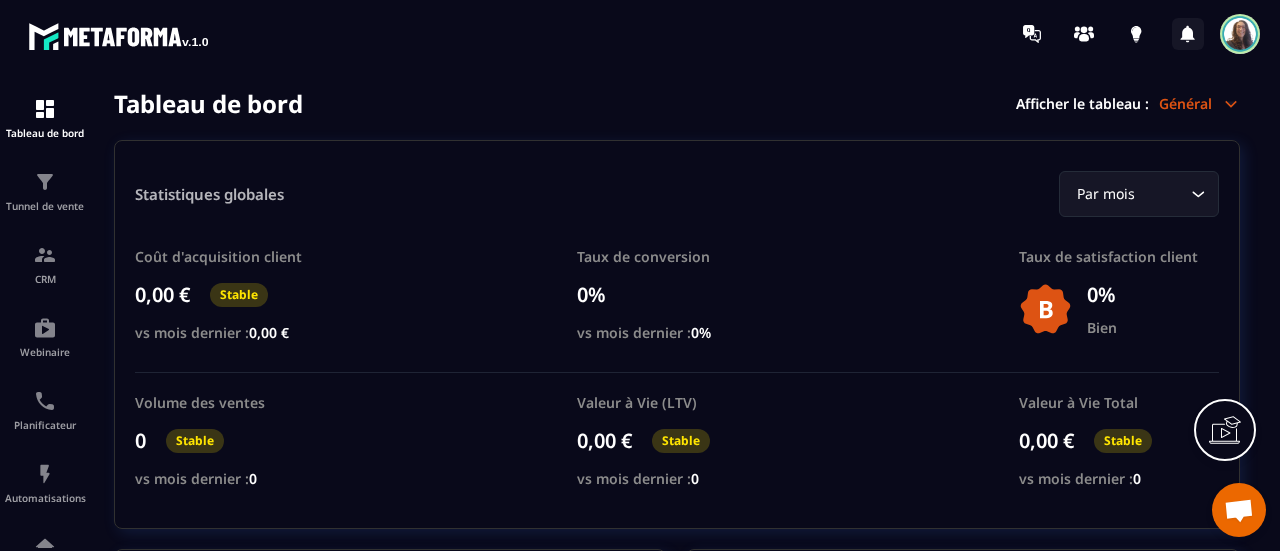 click 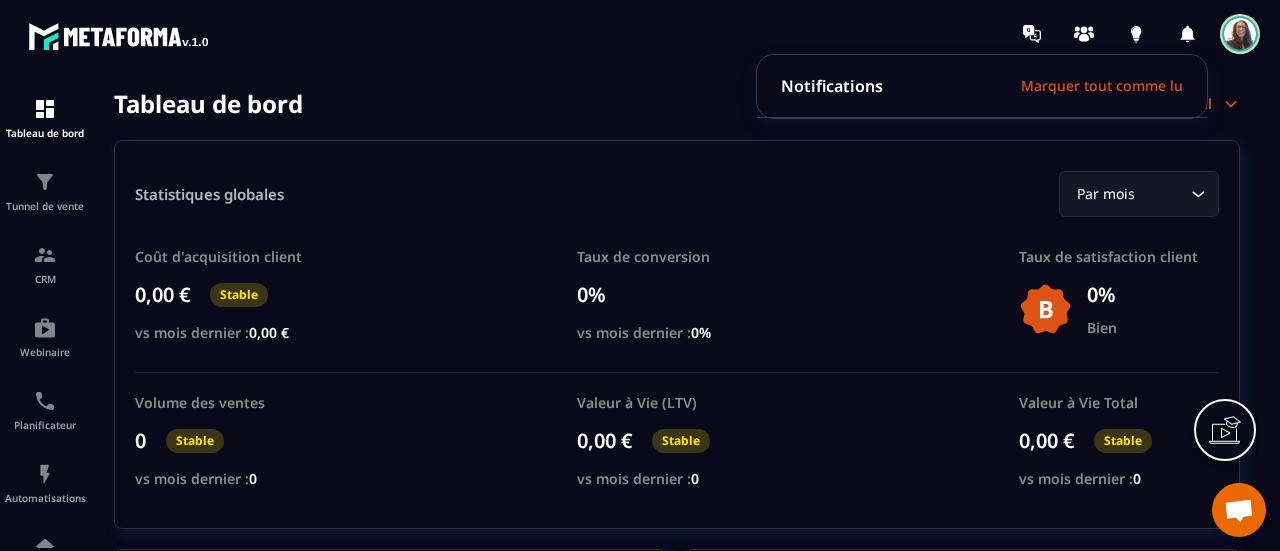 click on "Tableau de bord Tunnel de vente CRM Webinaire Planificateur Automatisations Espace membre Réseaux Sociaux E-mailing Comptabilité  IA prospects Tableau de bord Afficher le tableau :  Général  Statistiques globales Par mois Loading... Coût d'acquisition client 0,00 € Stable vs mois dernier :  0,00 € Taux de conversion 0%  vs mois dernier :  0% Taux de satisfaction client 0%  Bien Volume des ventes 0 Stable vs mois dernier :  0 Valeur à Vie (LTV) 0,00 € Stable vs mois dernier :  0 Valeur à Vie Total 0,00 € Stable vs mois dernier :  0 Dépenses publicitaire 0,00 € Par mois Loading... CA généré 0,00 € Analyse des Leads Loading... 0 Par mois Loading... 0 0 1 1 2 2 3 3 4 4 5 5 Chiffre d’affaire Encaissé Prévisionnel 0,00 € CA Brut Loading... Par mois Loading... ∞ ∞ 0 0 01/07 01/07 04/07 04/07 07/07 07/07 10/07 10/07 13/07 13/07 16/07 16/07 19/07 19/07 22/07 22/07 25/07 25/07 28/07 28/07 31/07 31/07 Leads reçus 0 Leads Stable Hebdomadaire Loading... Par mois Loading... 0 0 0" at bounding box center (640, 319) 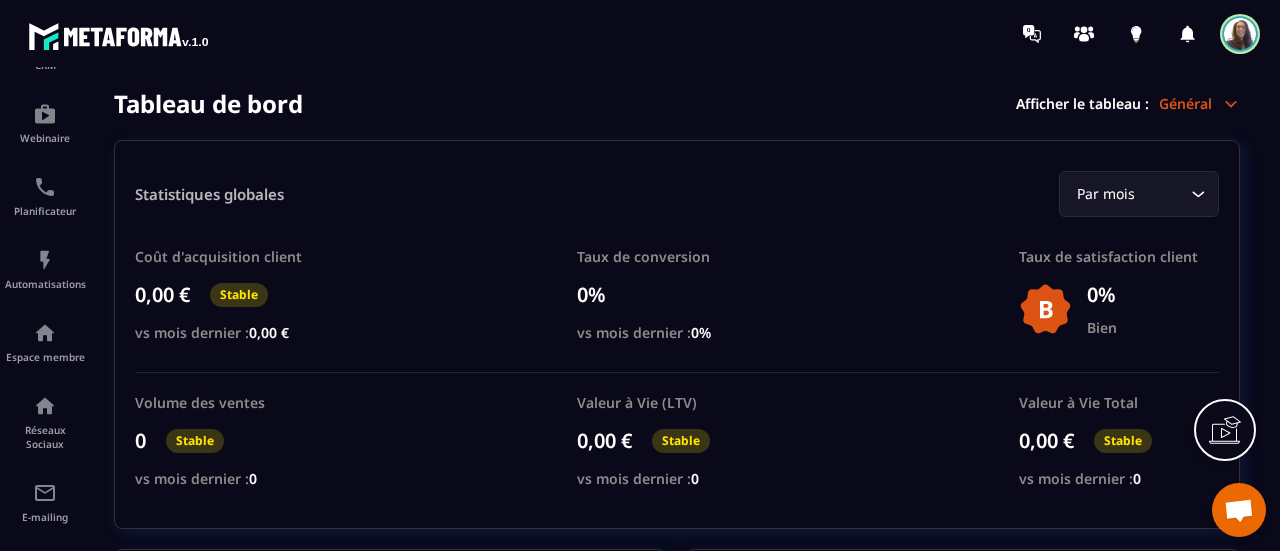 scroll, scrollTop: 0, scrollLeft: 0, axis: both 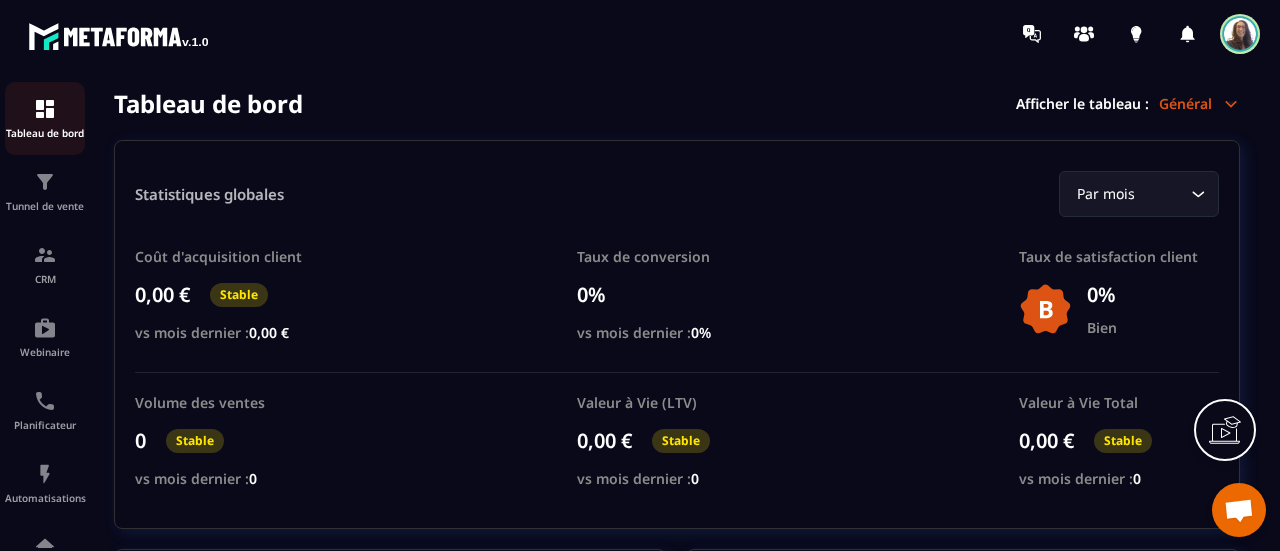 click on "Tableau de bord" at bounding box center [45, 133] 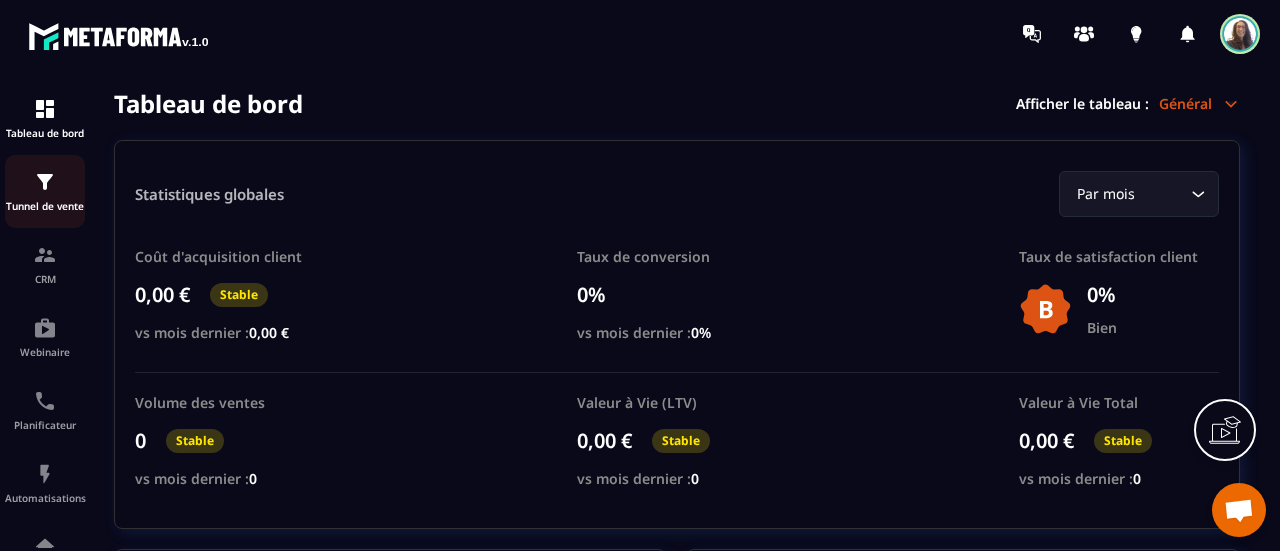 click on "Tunnel de vente" at bounding box center [45, 206] 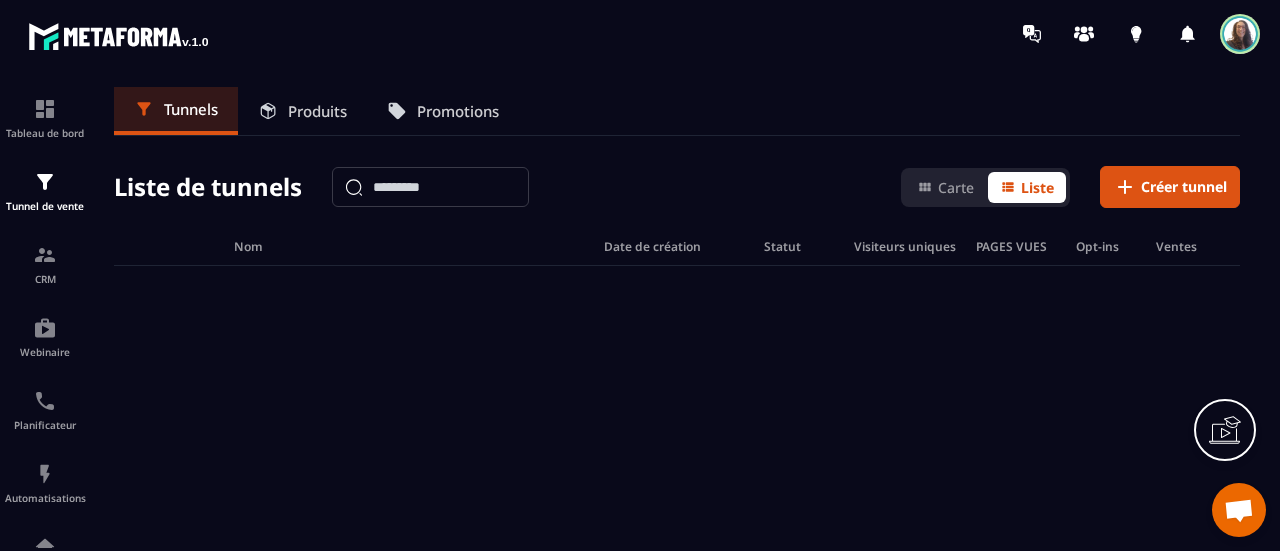 click at bounding box center (1240, 34) 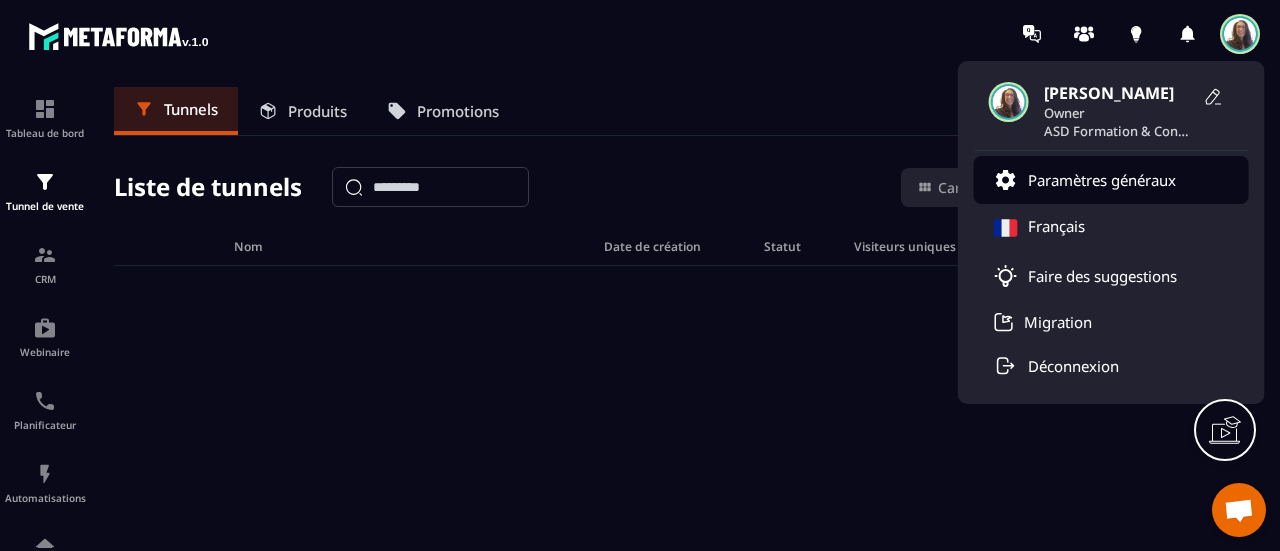 click on "Paramètres généraux" at bounding box center (1111, 180) 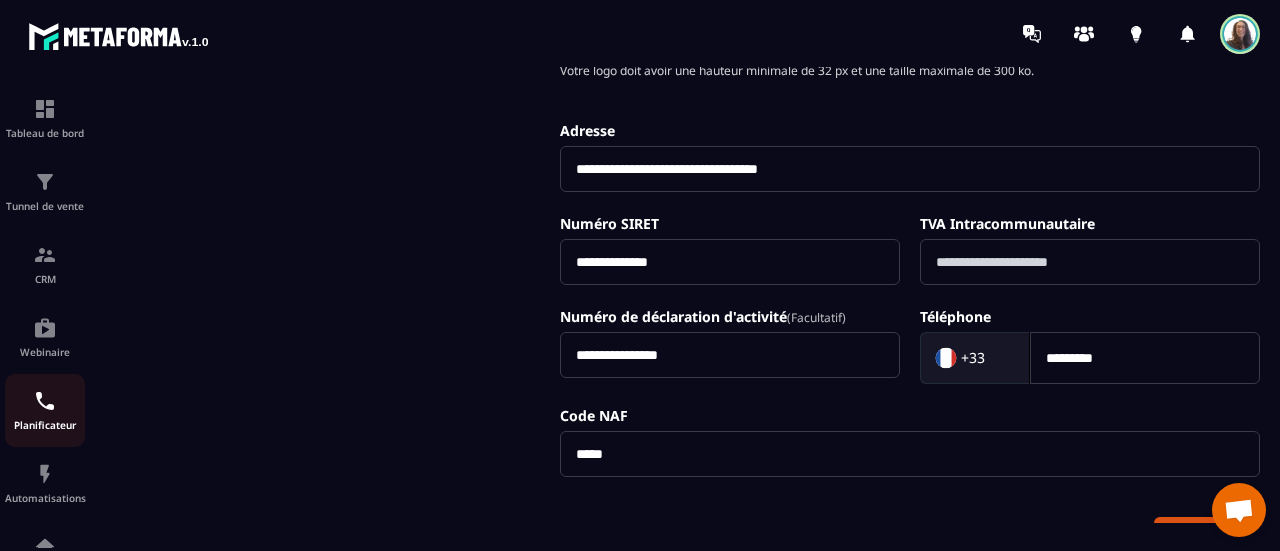 scroll, scrollTop: 500, scrollLeft: 0, axis: vertical 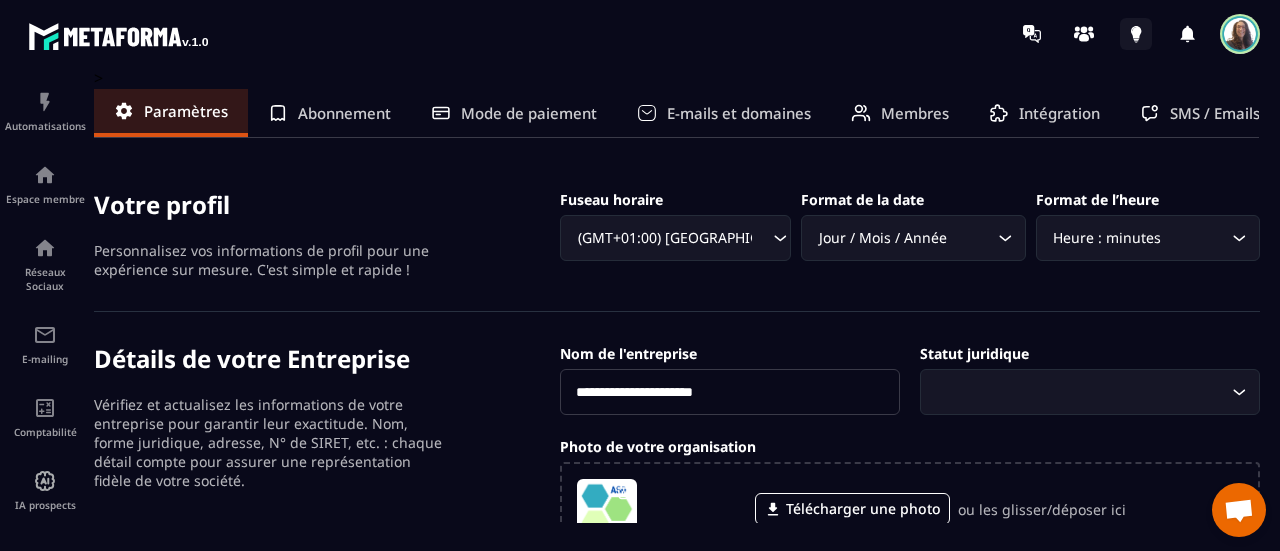 click 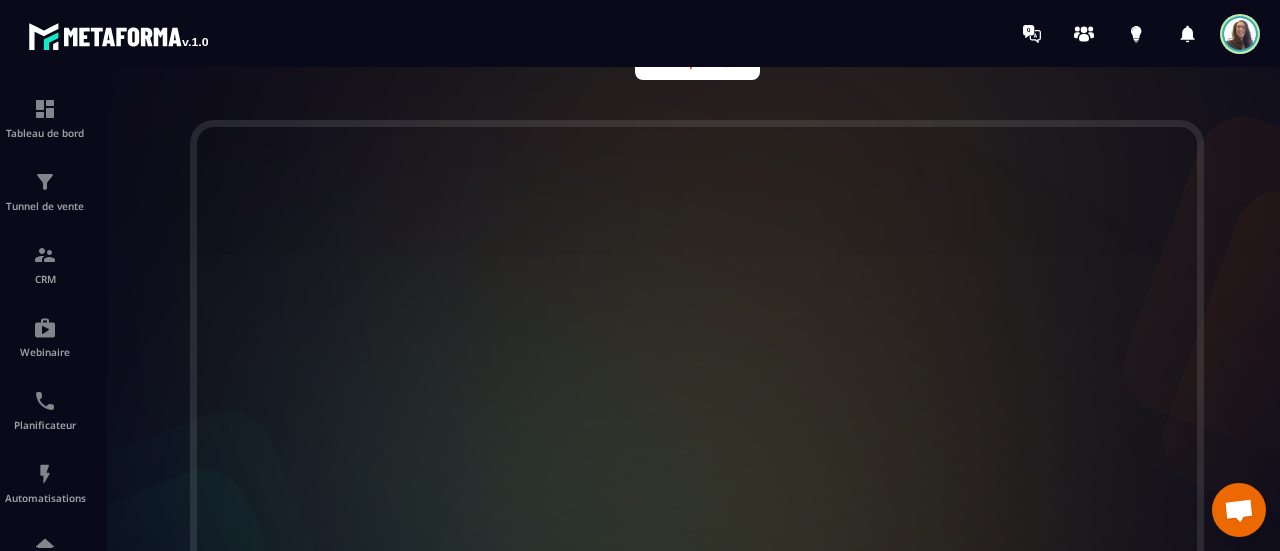 scroll, scrollTop: 58, scrollLeft: 0, axis: vertical 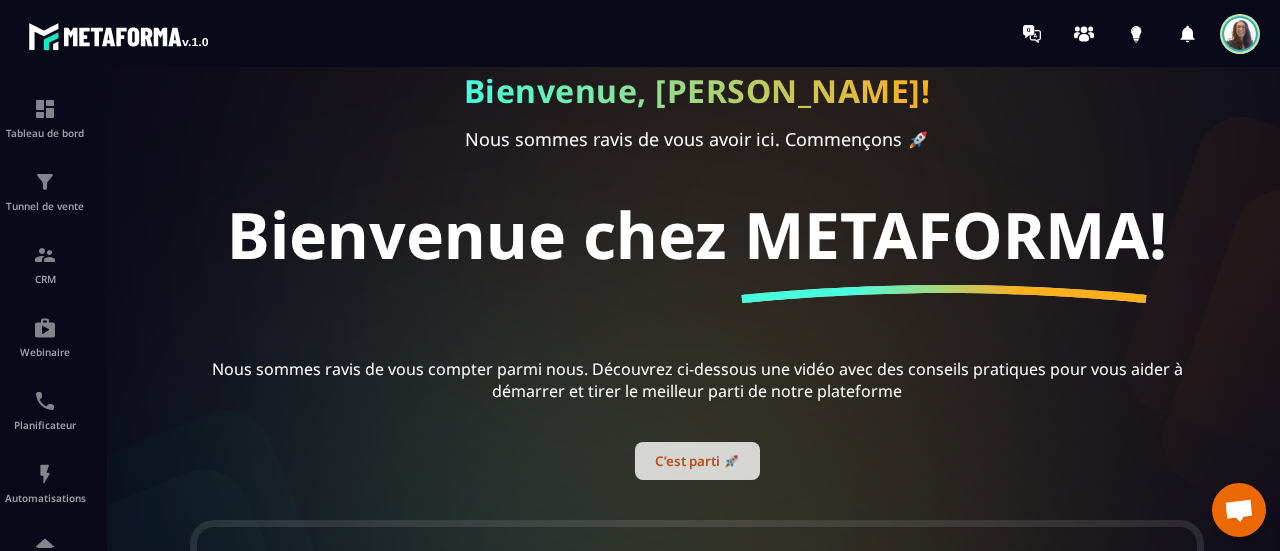 click on "C’est parti 🚀" at bounding box center (697, 461) 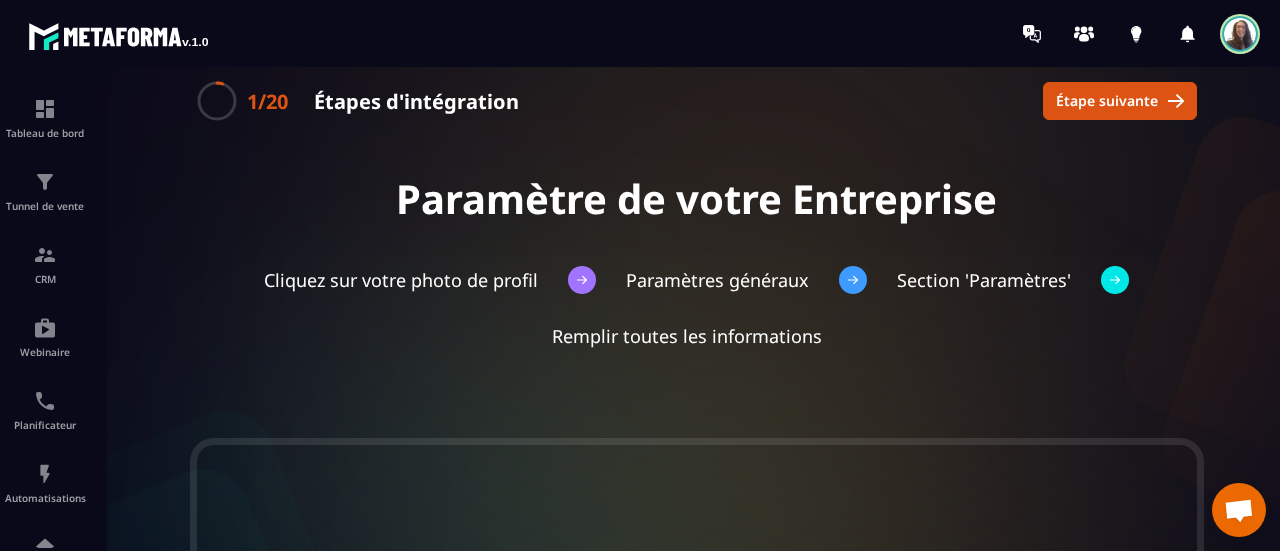 scroll, scrollTop: 0, scrollLeft: 0, axis: both 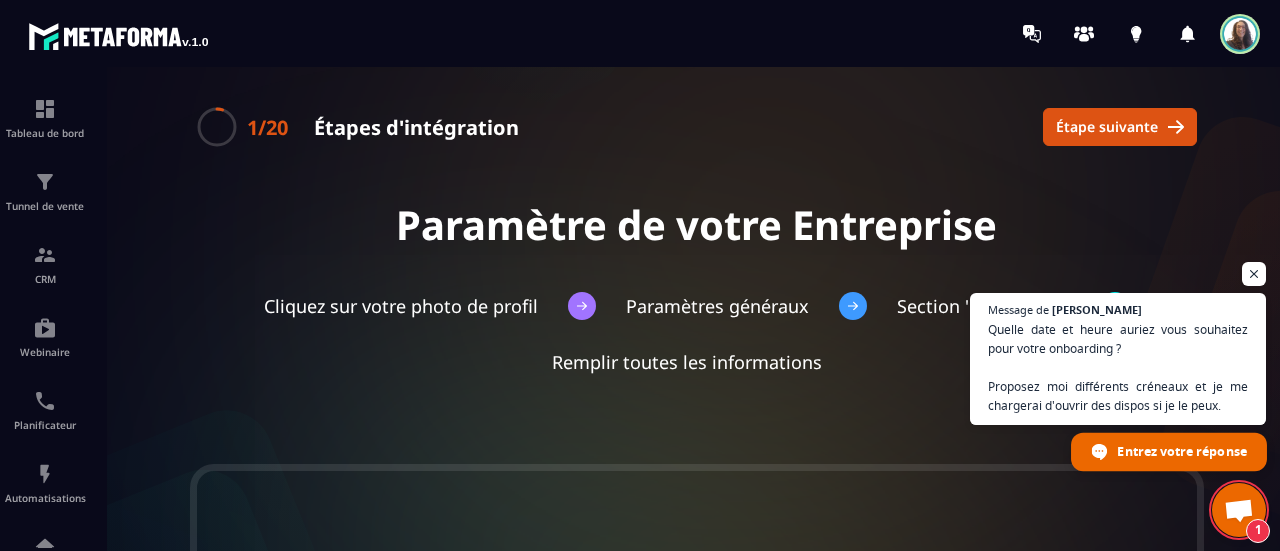 click on "Entrez votre réponse" at bounding box center [1181, 450] 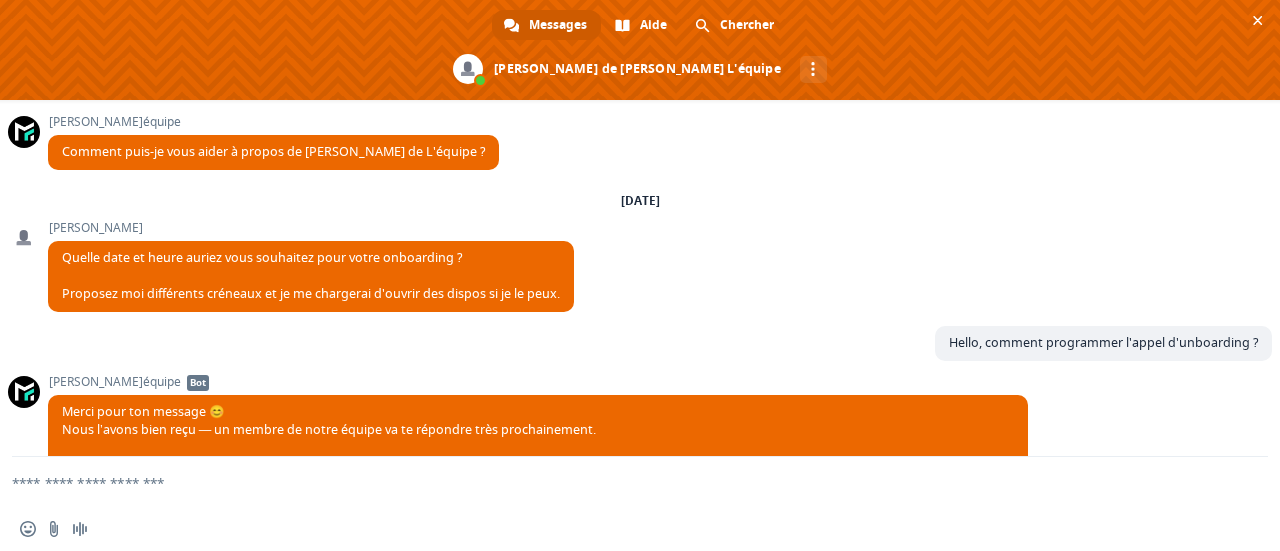 scroll, scrollTop: 272, scrollLeft: 0, axis: vertical 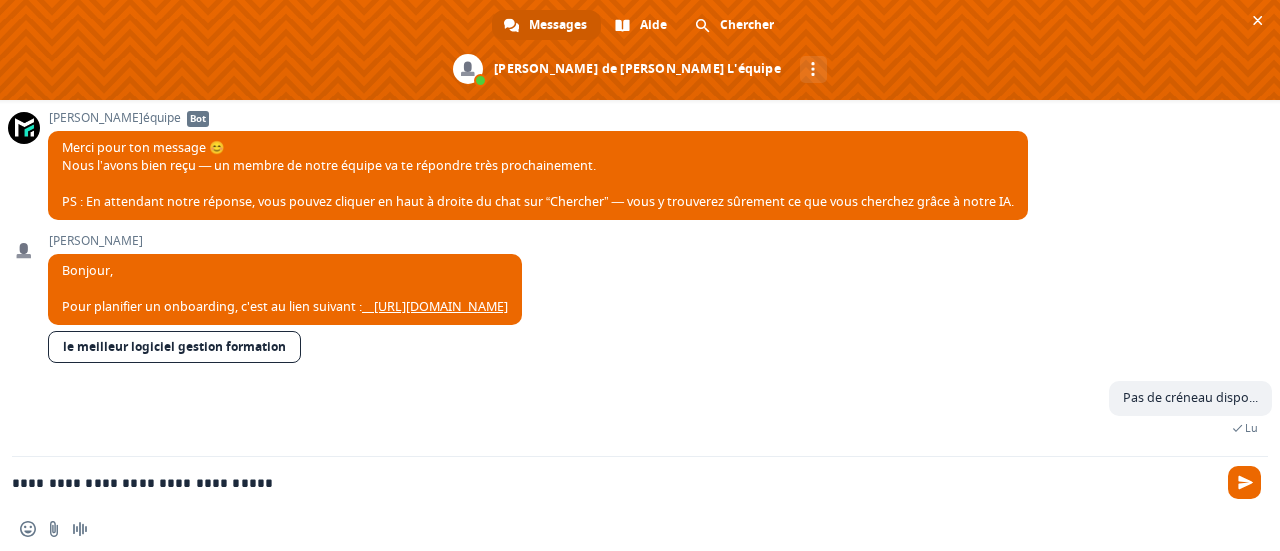 type on "**********" 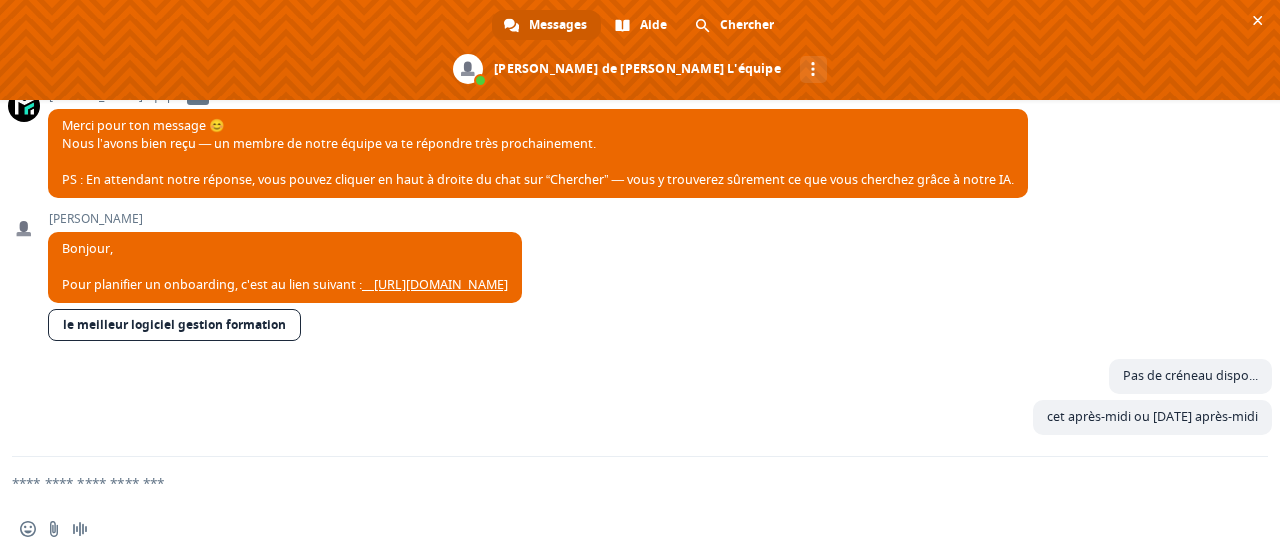 scroll, scrollTop: 313, scrollLeft: 0, axis: vertical 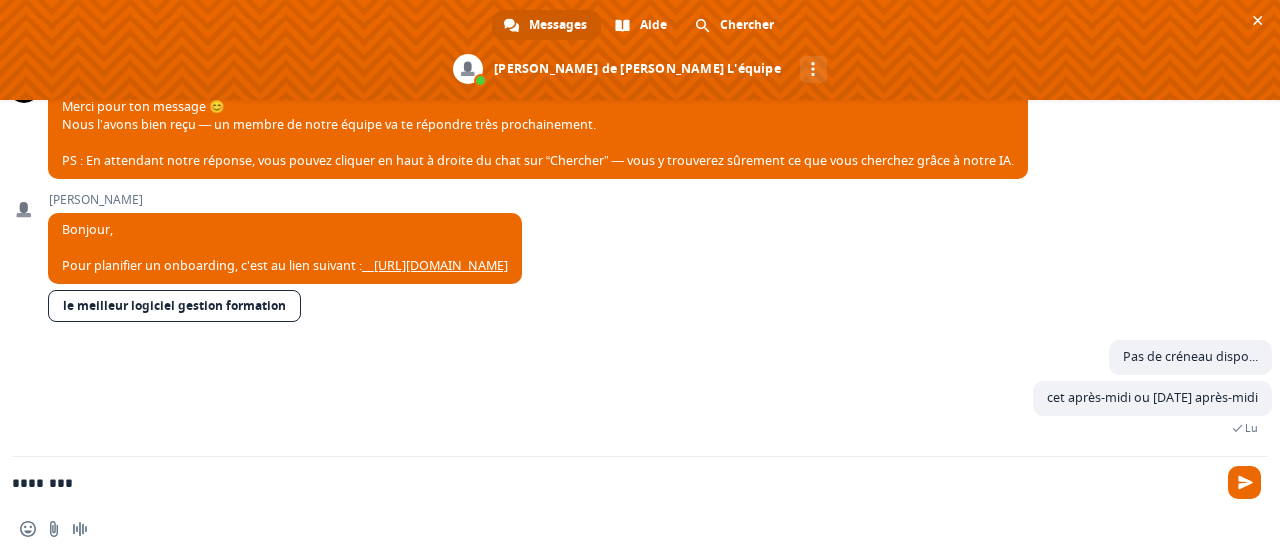 type on "*********" 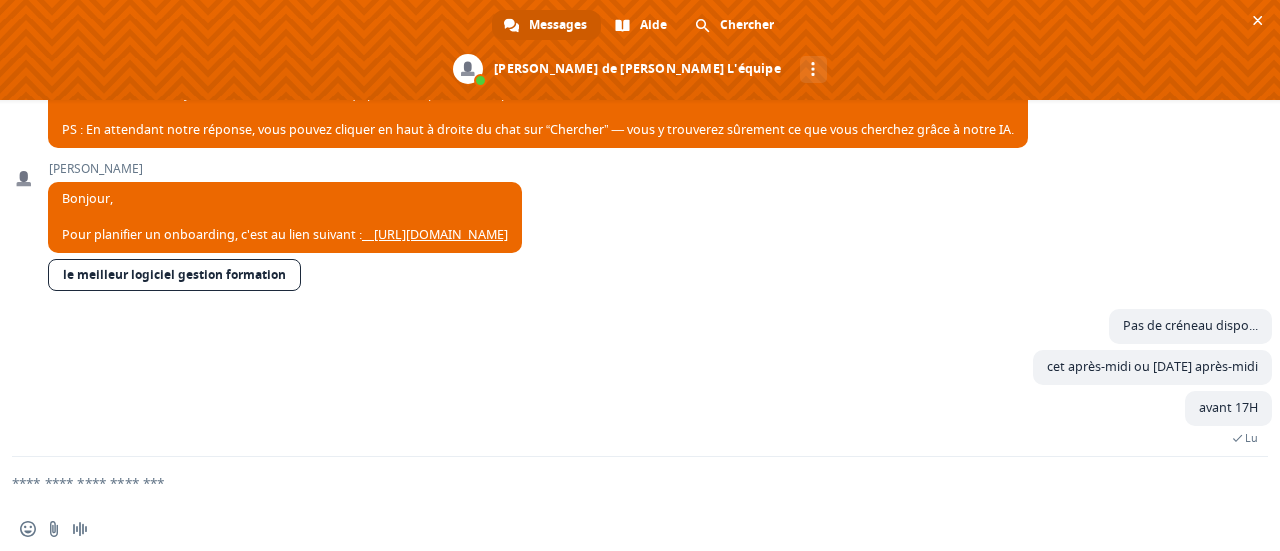 scroll, scrollTop: 355, scrollLeft: 0, axis: vertical 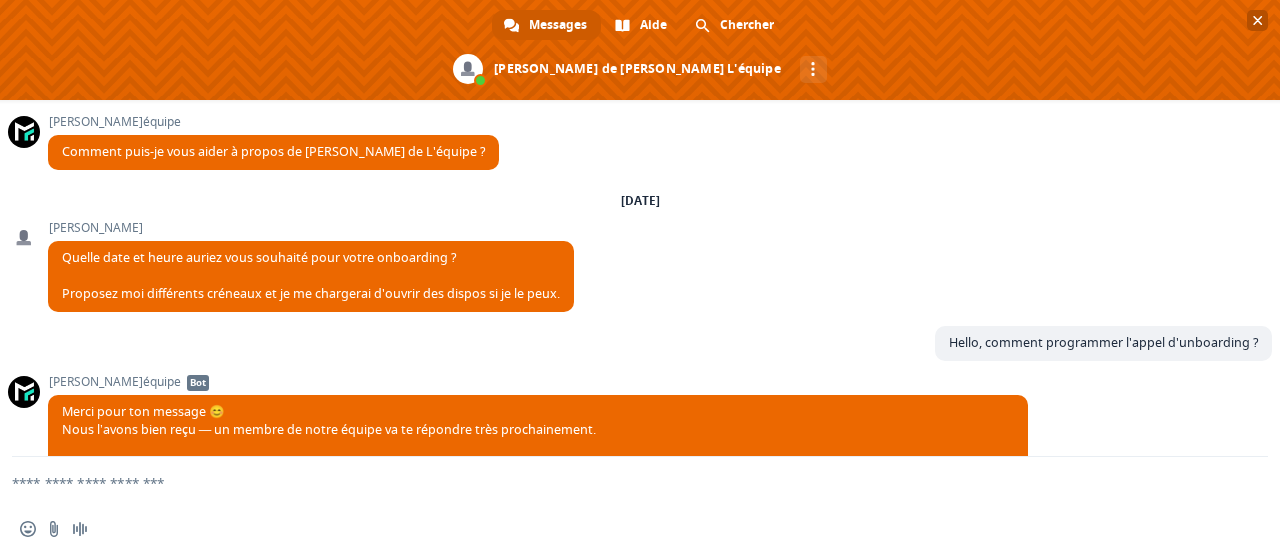 click at bounding box center [1258, 20] 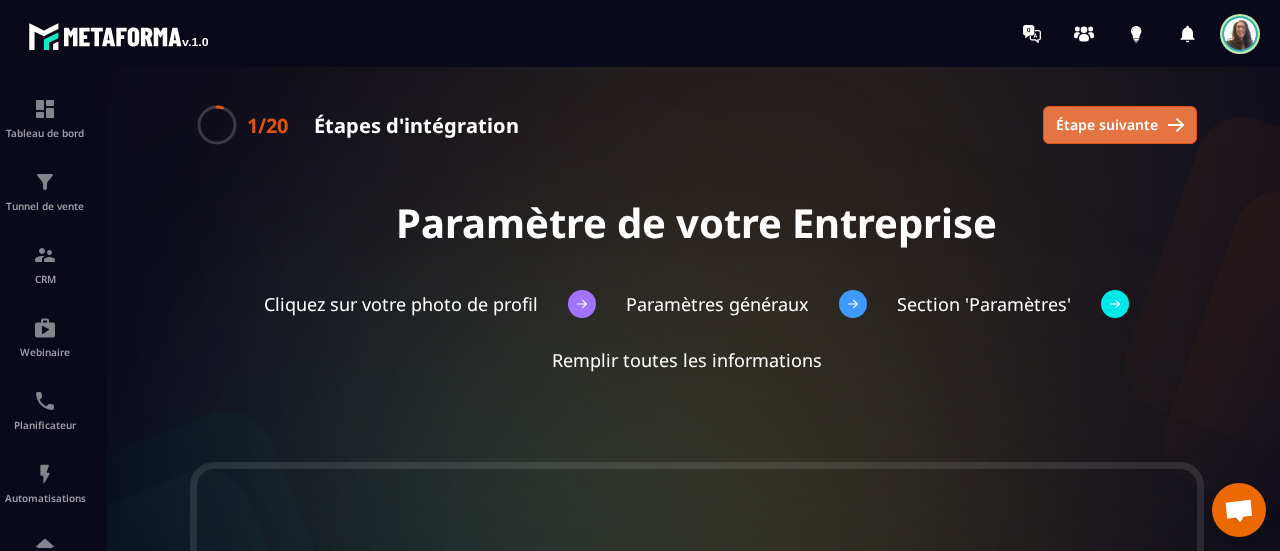 scroll, scrollTop: 0, scrollLeft: 0, axis: both 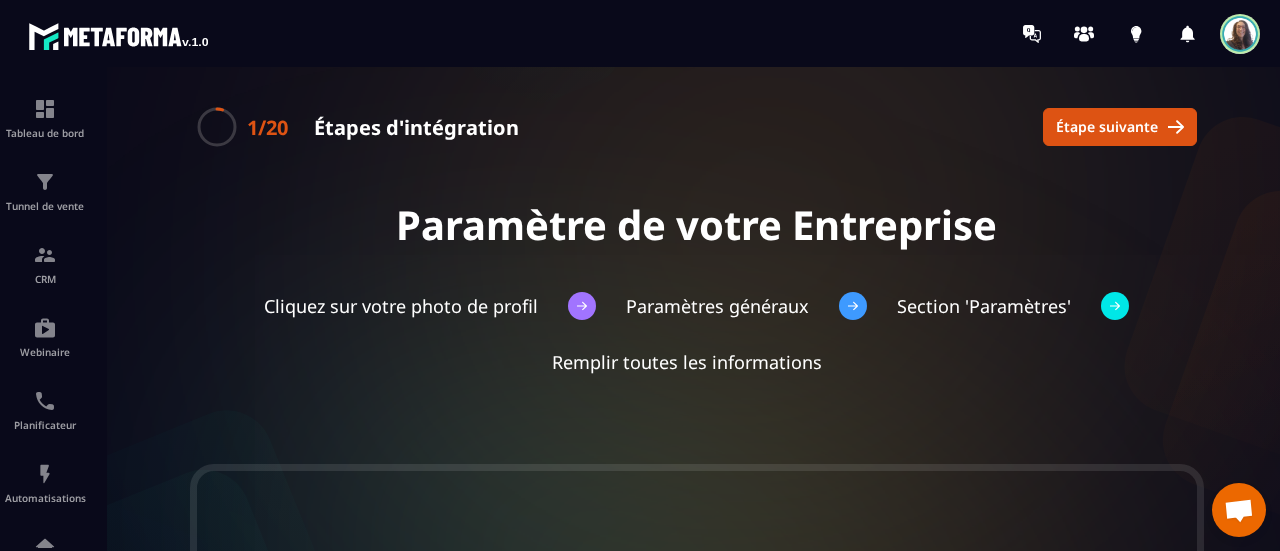 click at bounding box center (1240, 34) 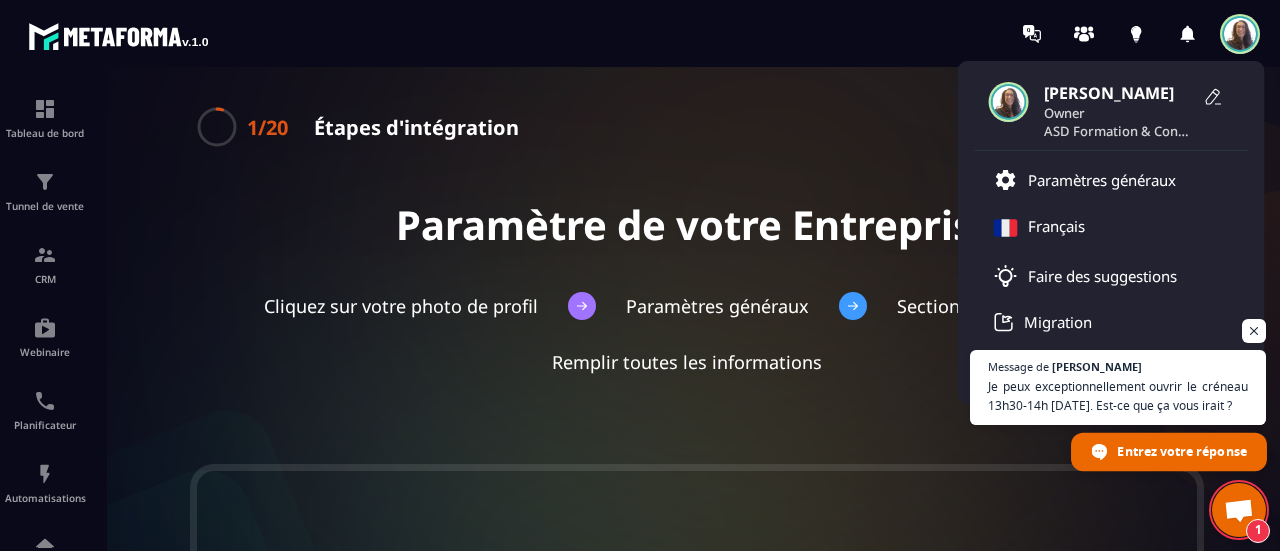 click on "Entrez votre réponse" at bounding box center (1181, 450) 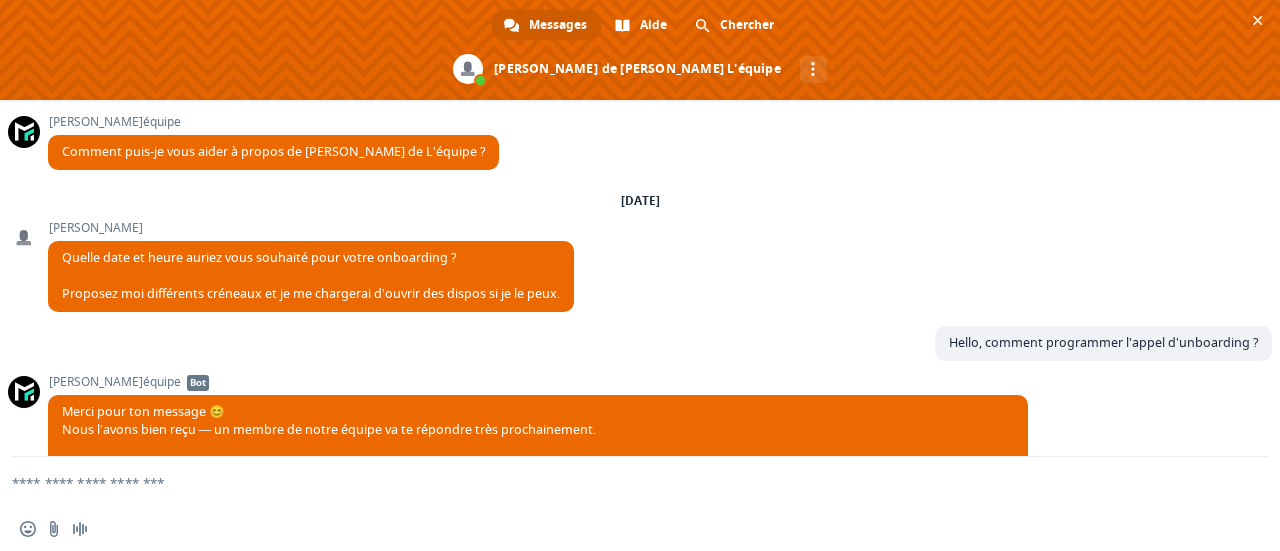 scroll, scrollTop: 424, scrollLeft: 0, axis: vertical 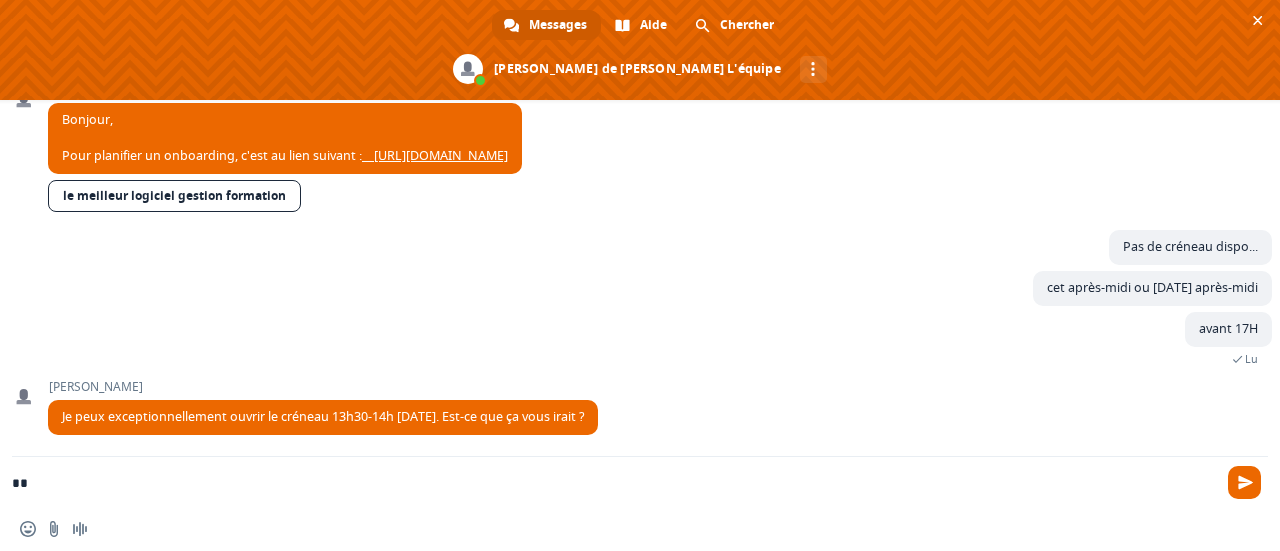 type on "***" 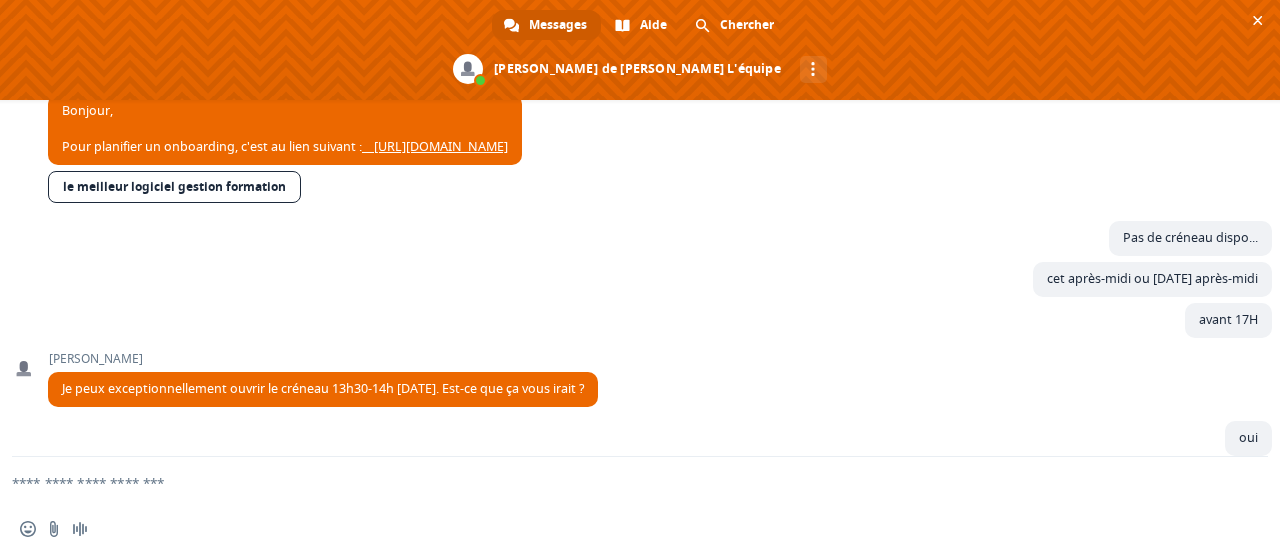 scroll, scrollTop: 184, scrollLeft: 0, axis: vertical 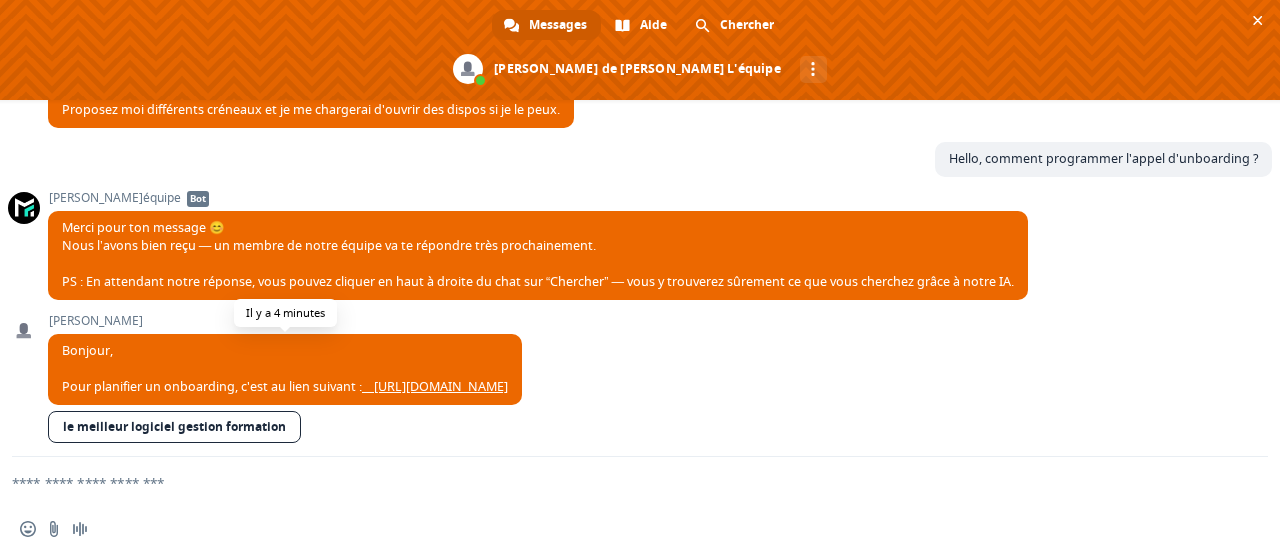 click on "__[URL][DOMAIN_NAME]" at bounding box center (435, 386) 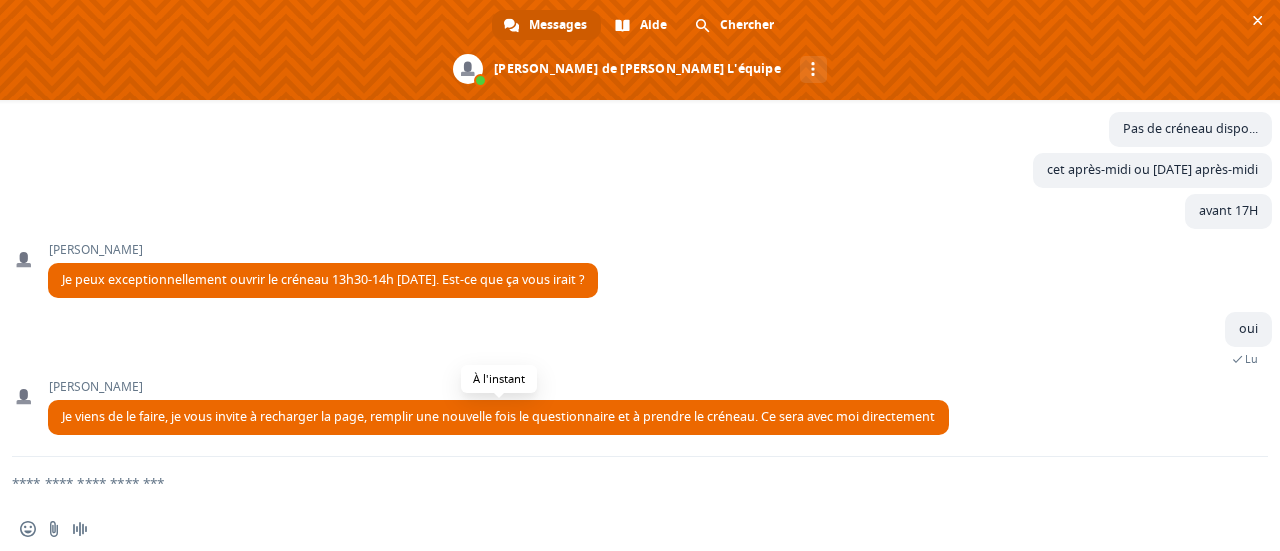 scroll, scrollTop: 424, scrollLeft: 0, axis: vertical 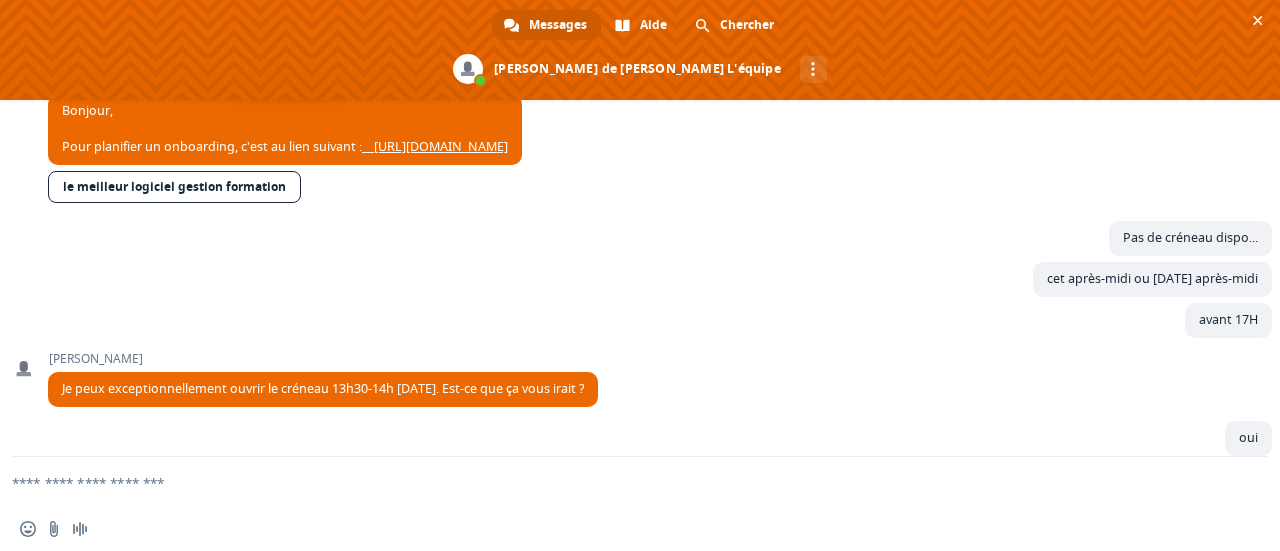 click on "__[URL][DOMAIN_NAME]" at bounding box center [435, 146] 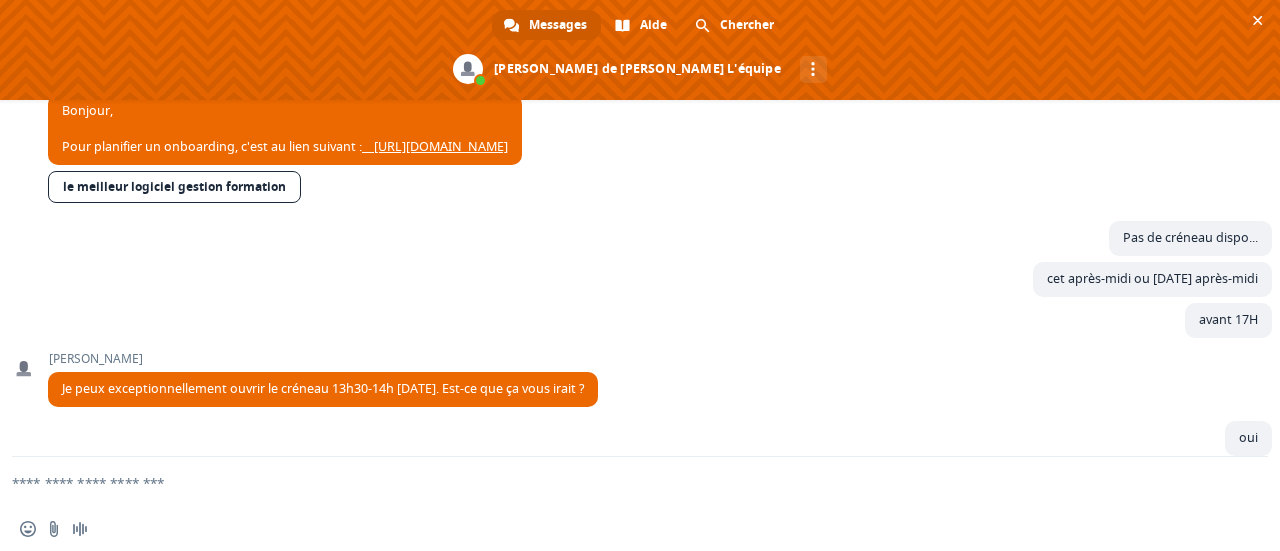 click at bounding box center [616, 482] 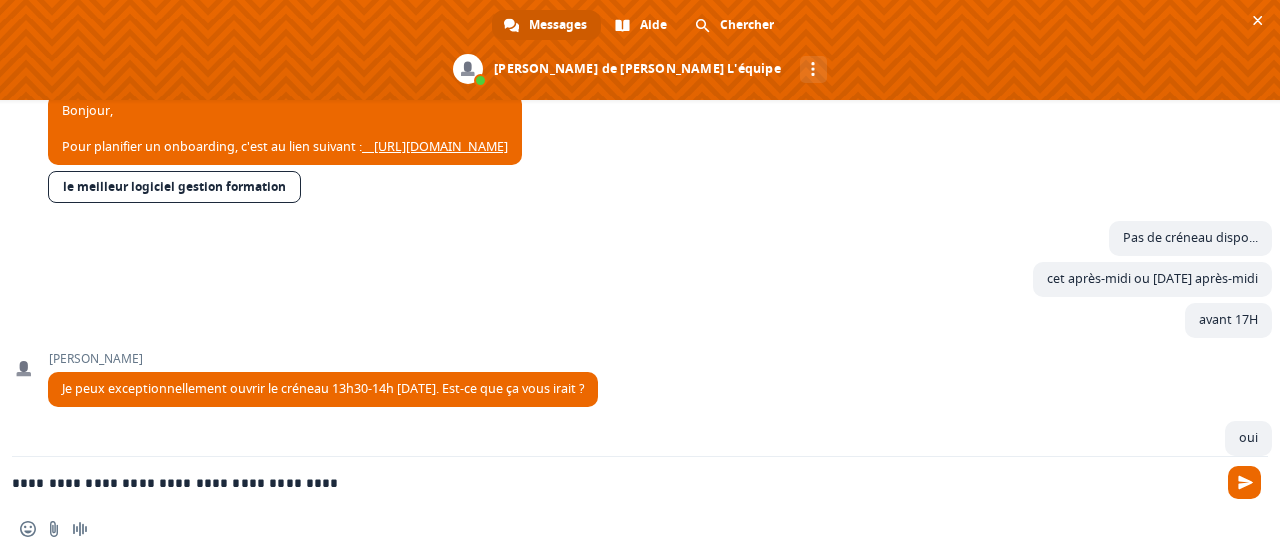 click on "**********" at bounding box center (616, 482) 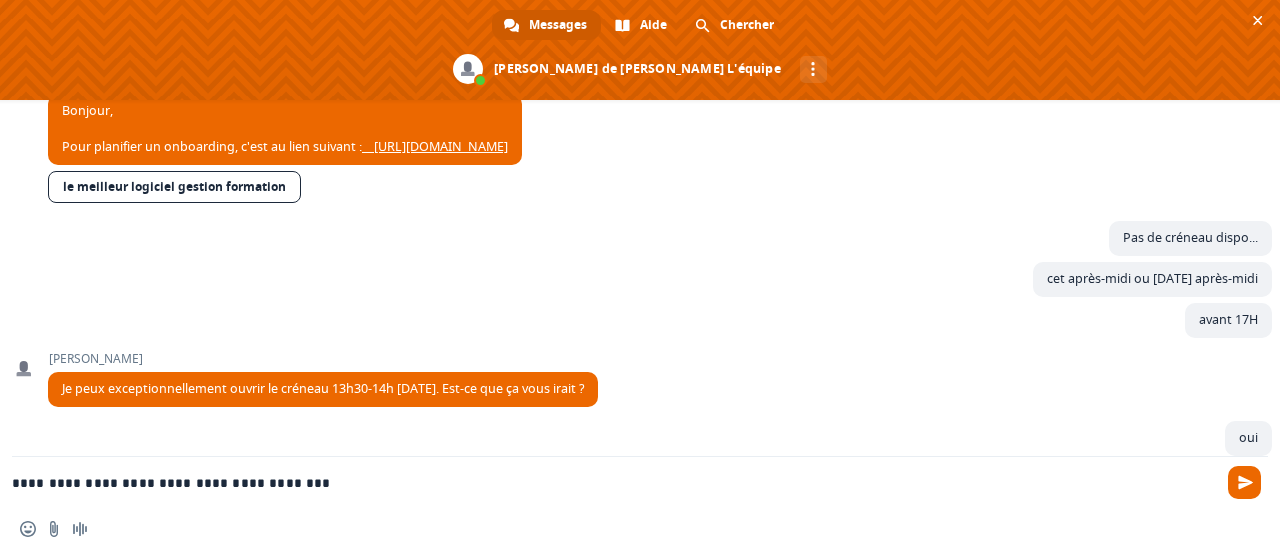type on "**********" 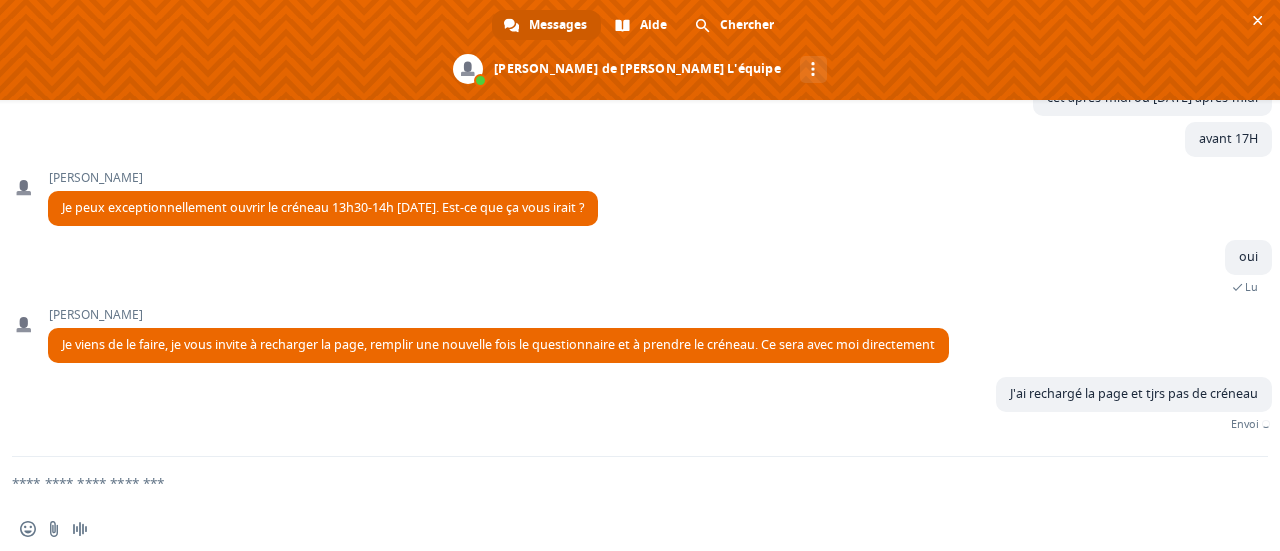 scroll, scrollTop: 594, scrollLeft: 0, axis: vertical 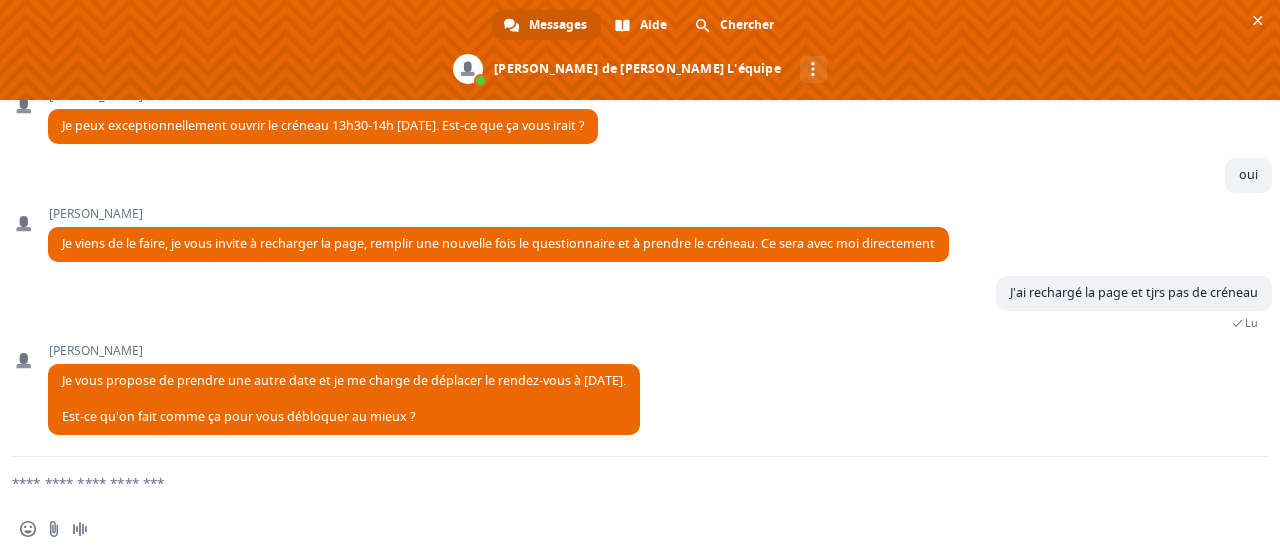 click at bounding box center [616, 482] 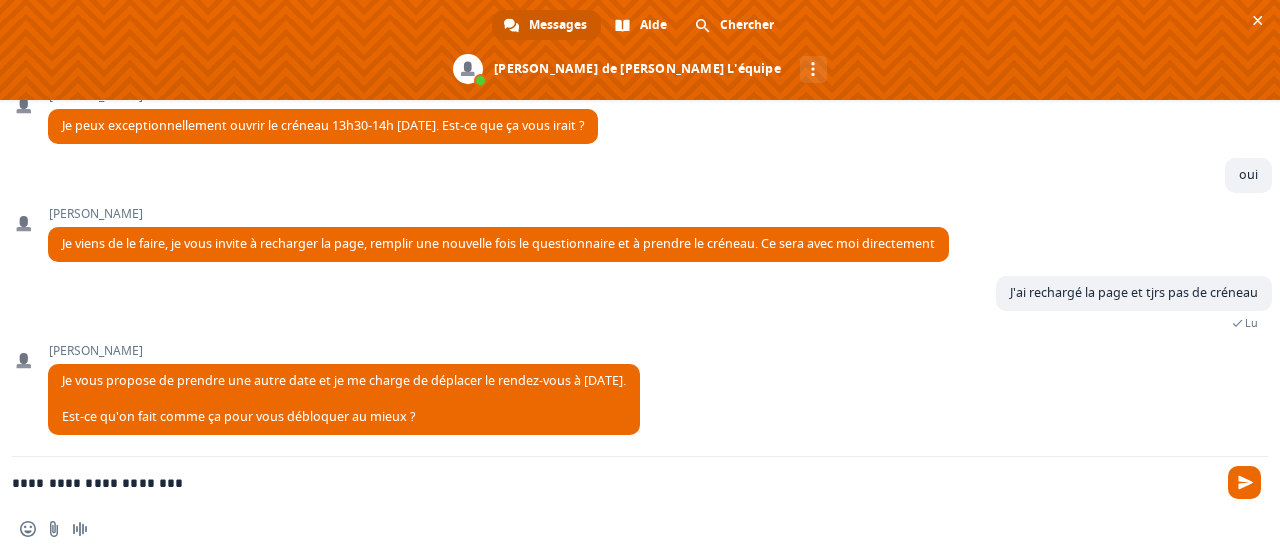 type on "**********" 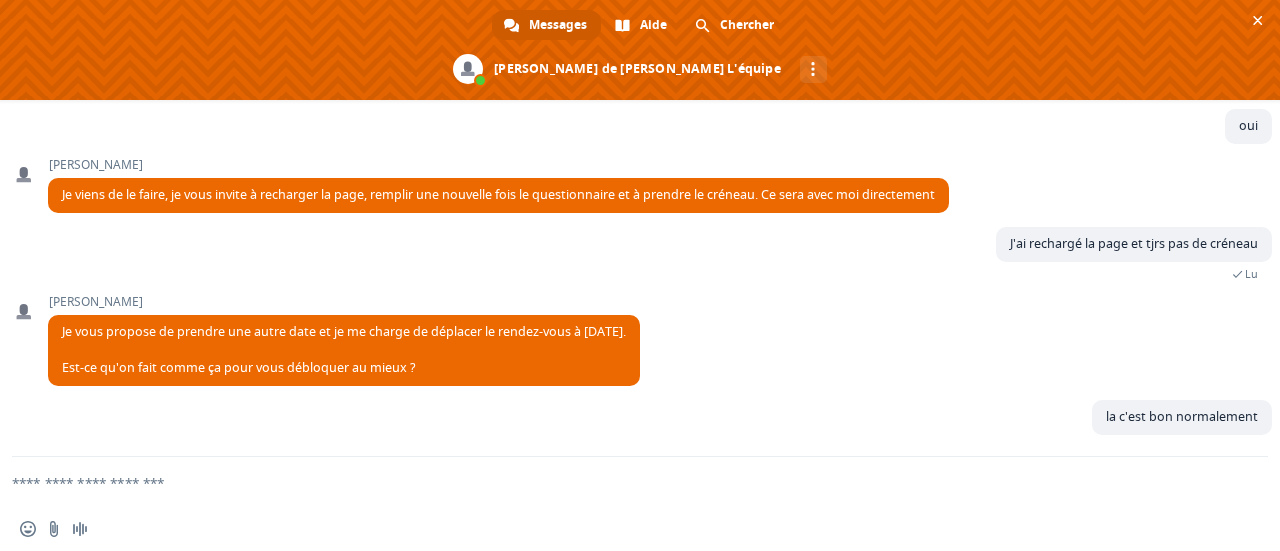 scroll, scrollTop: 750, scrollLeft: 0, axis: vertical 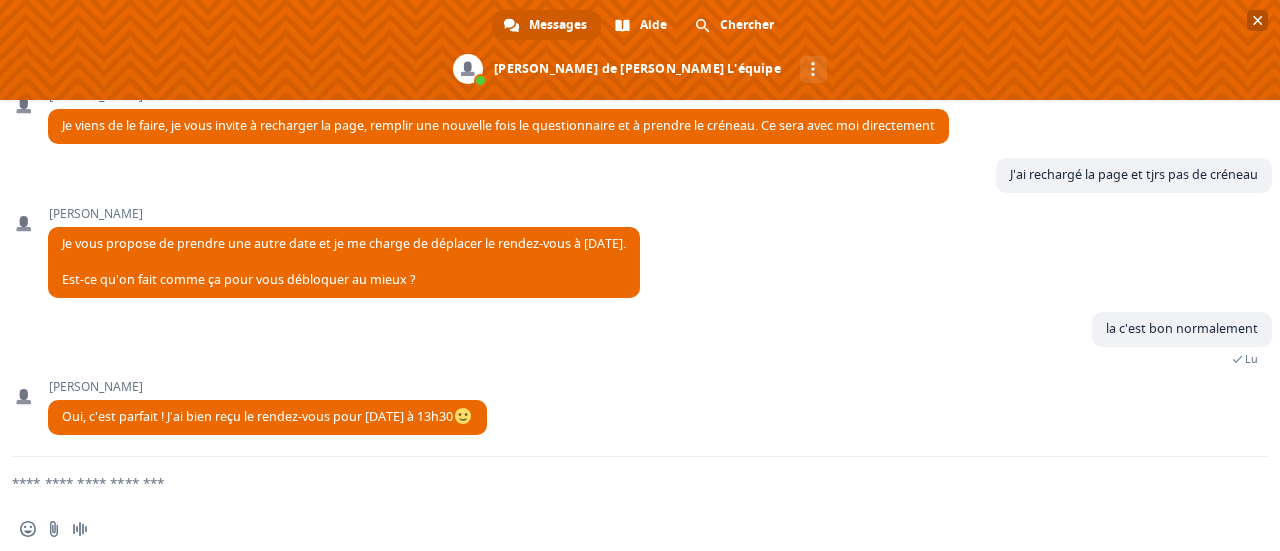 click at bounding box center (1258, 20) 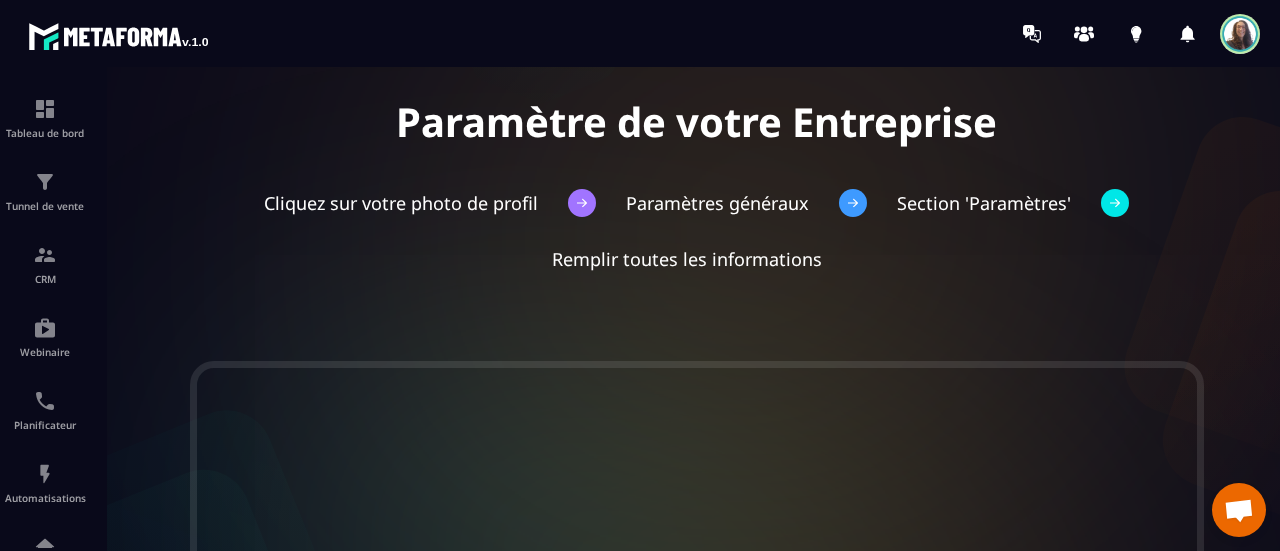 scroll, scrollTop: 300, scrollLeft: 0, axis: vertical 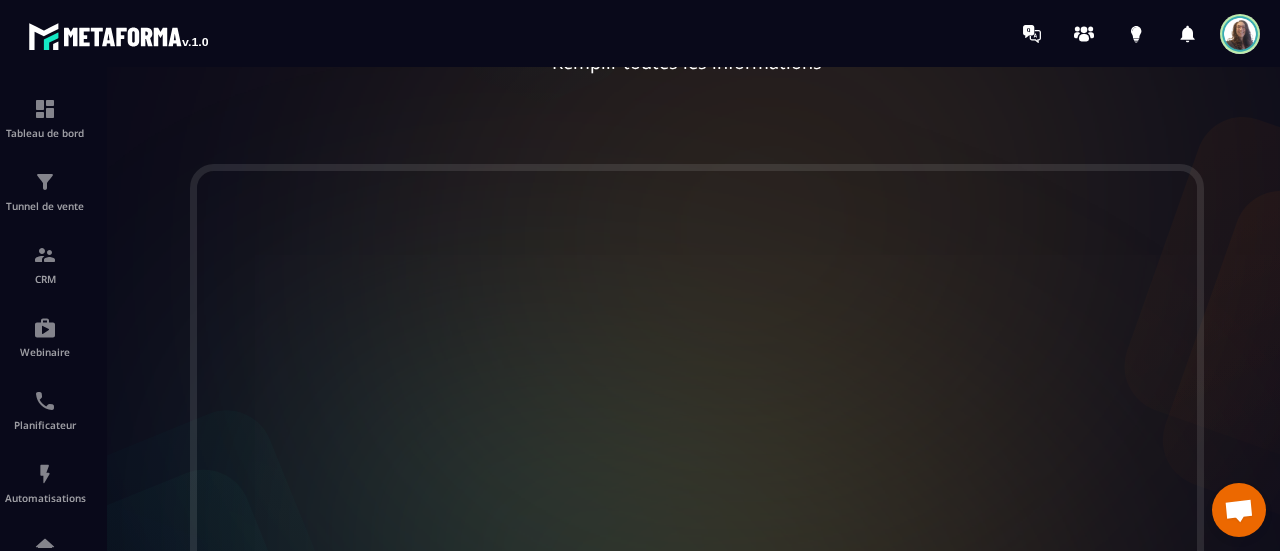 click at bounding box center [1239, 512] 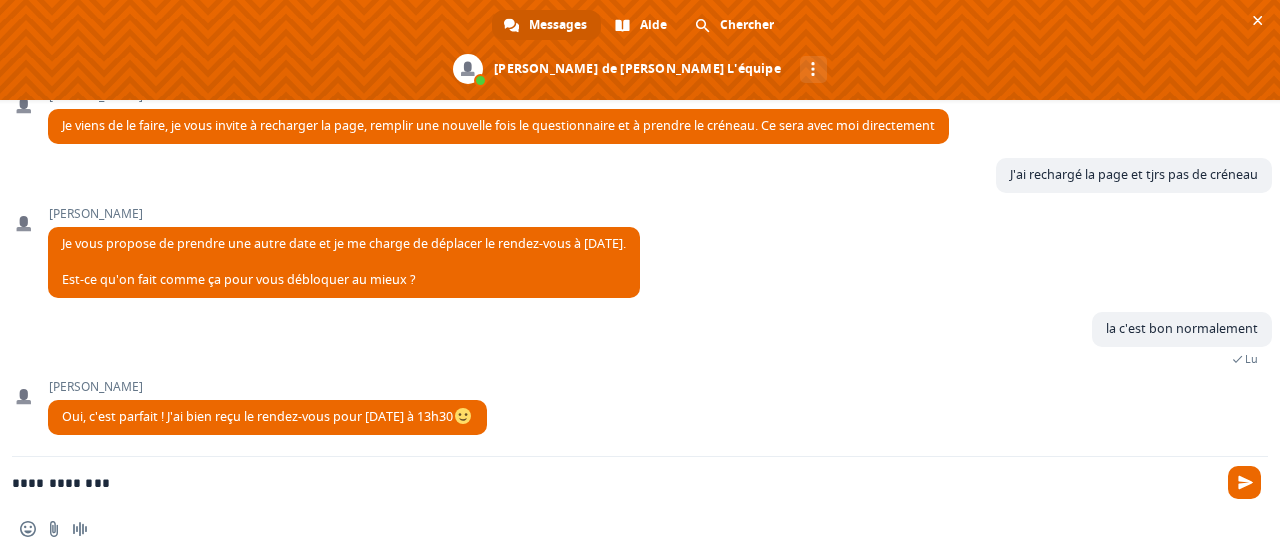 type on "**********" 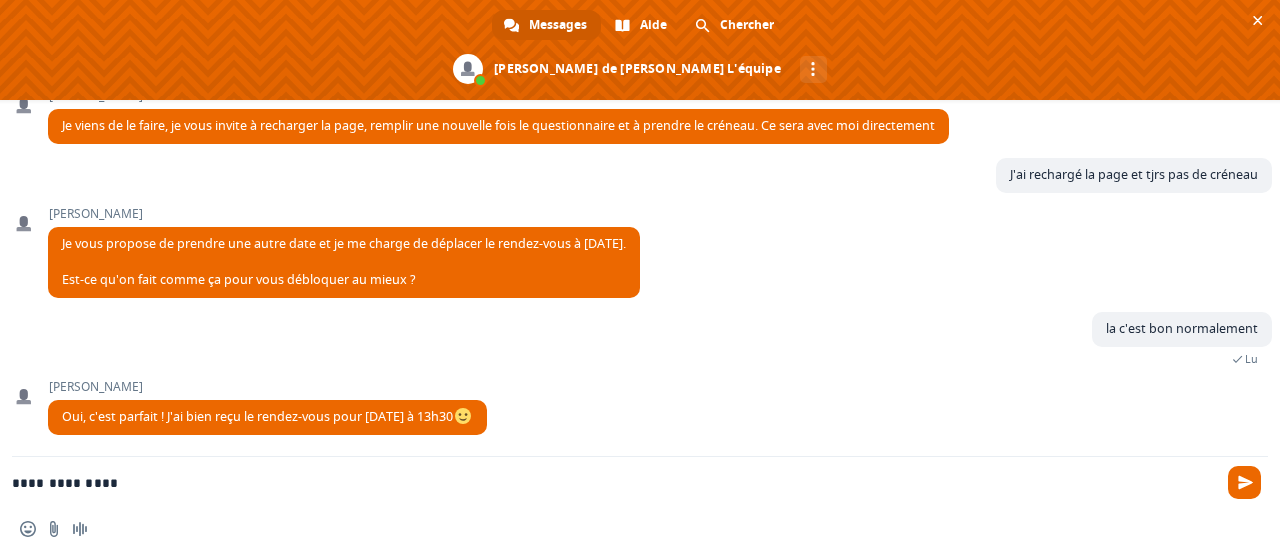 type 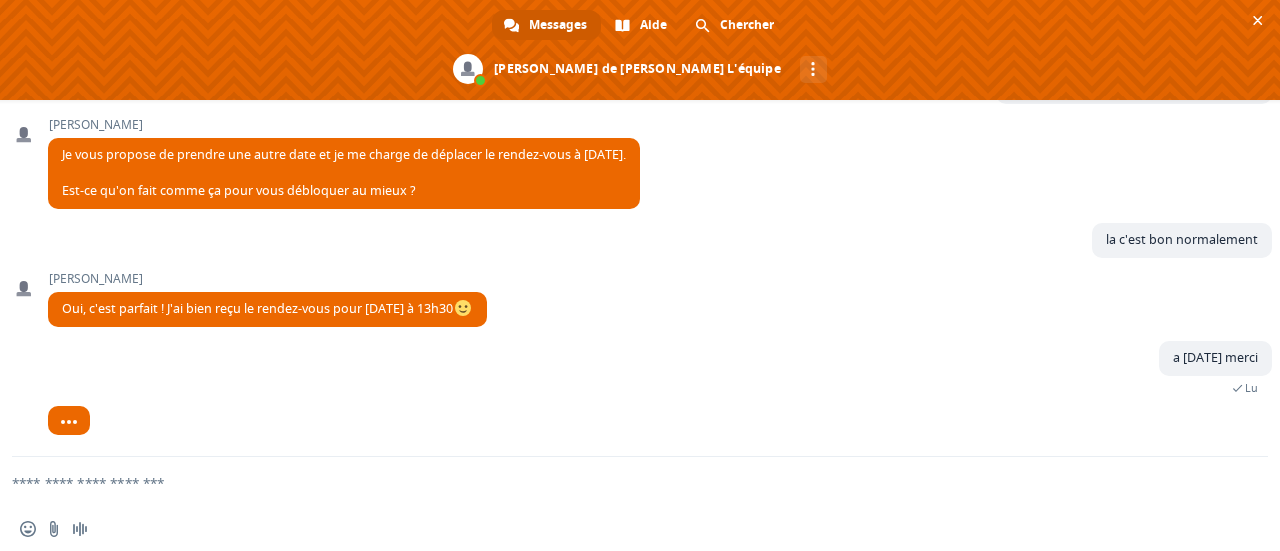 scroll, scrollTop: 939, scrollLeft: 0, axis: vertical 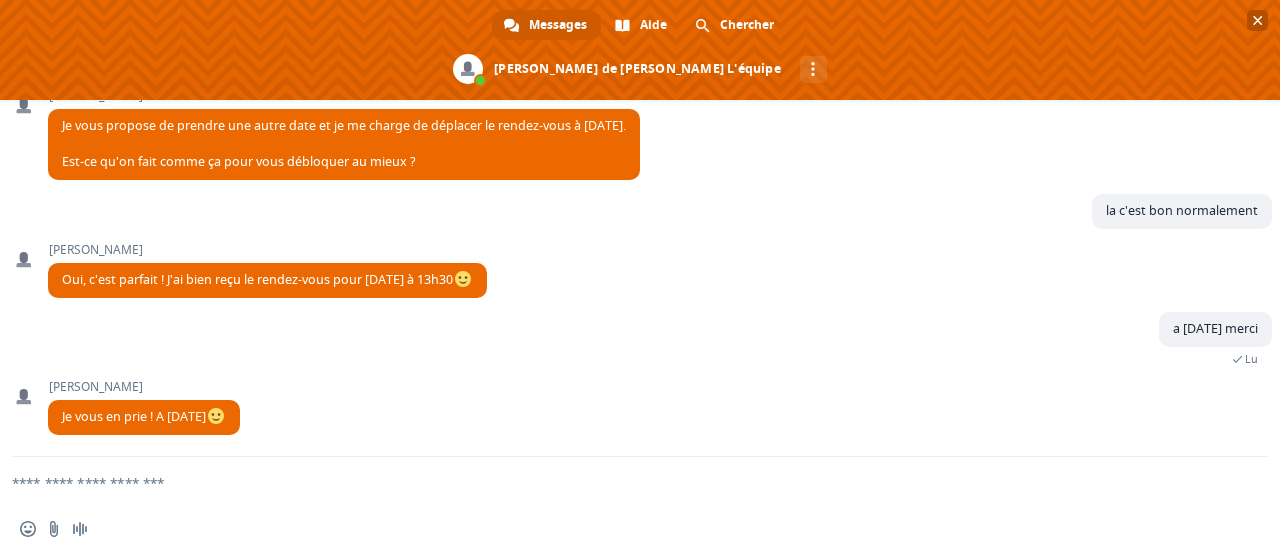 click at bounding box center [1258, 20] 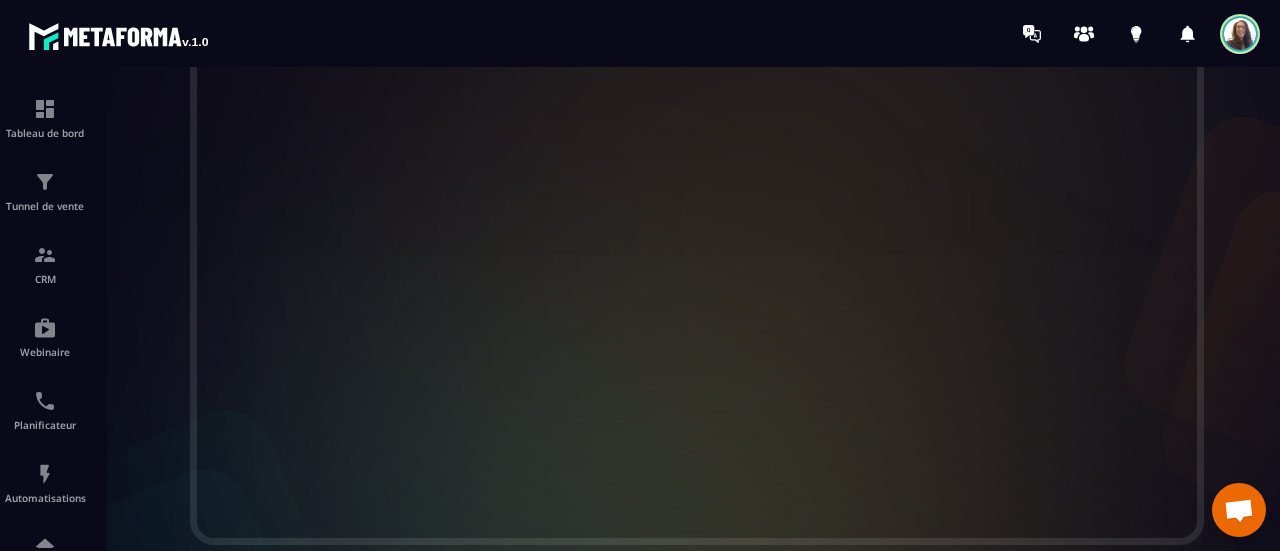 scroll, scrollTop: 662, scrollLeft: 0, axis: vertical 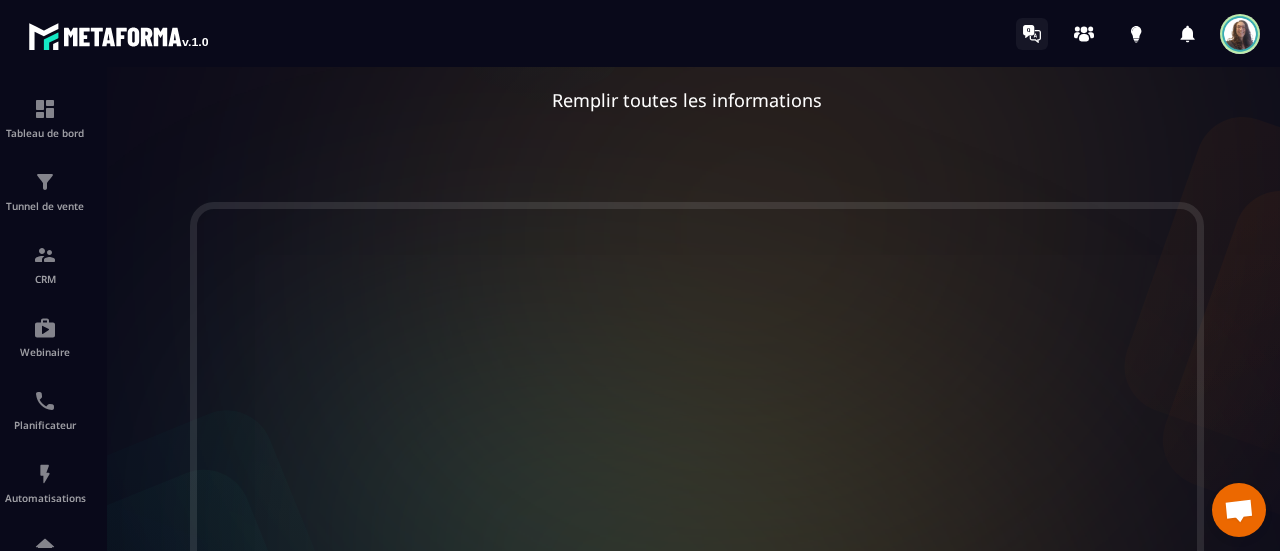 click 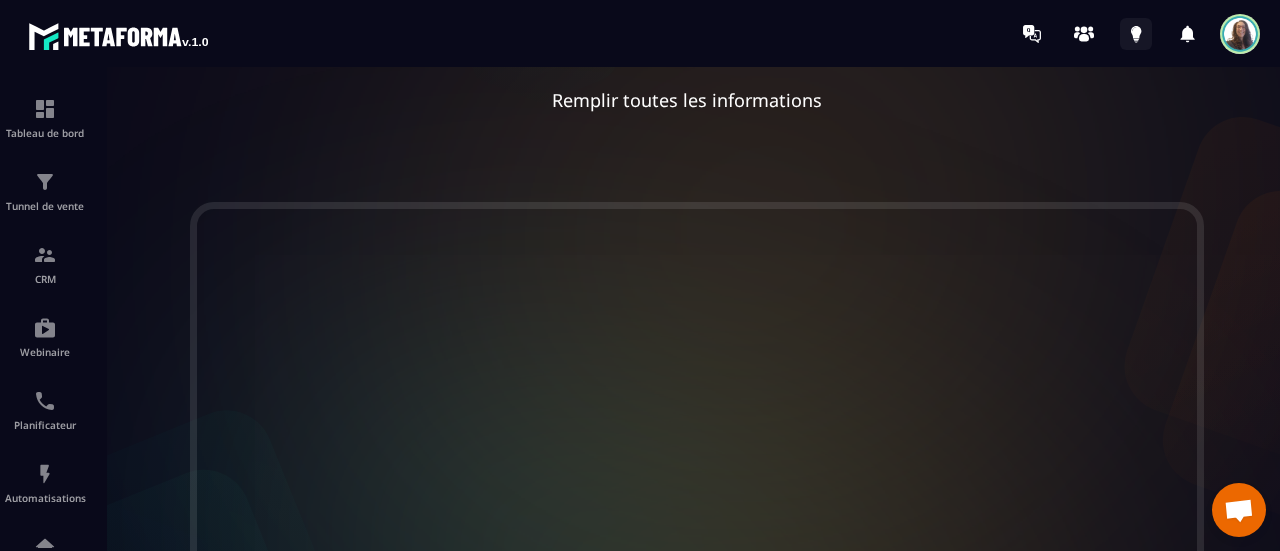click 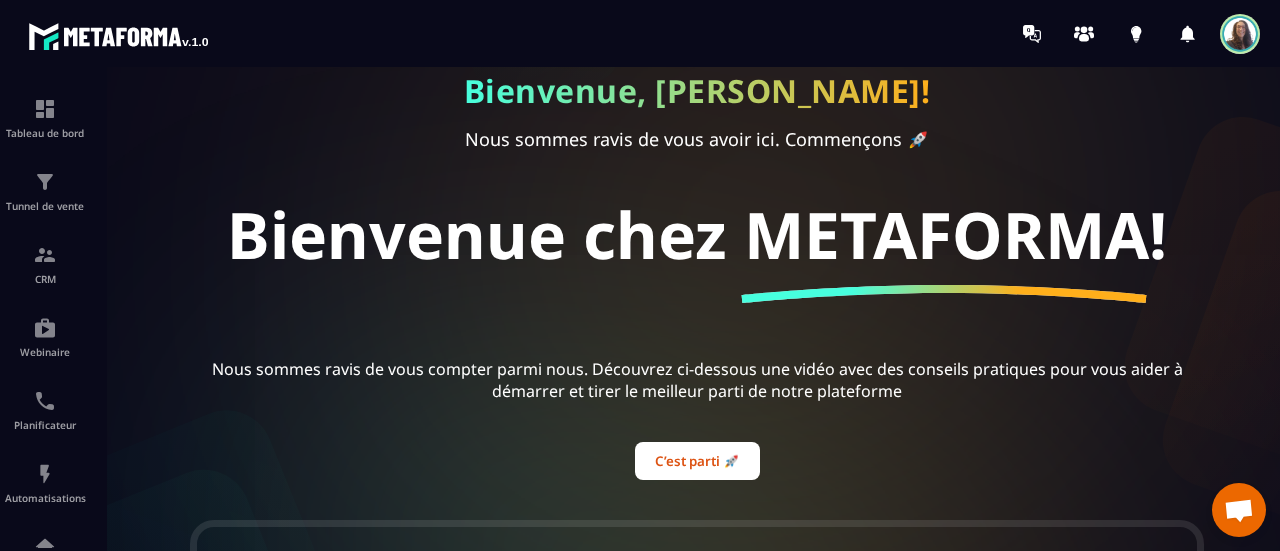 scroll, scrollTop: 0, scrollLeft: 0, axis: both 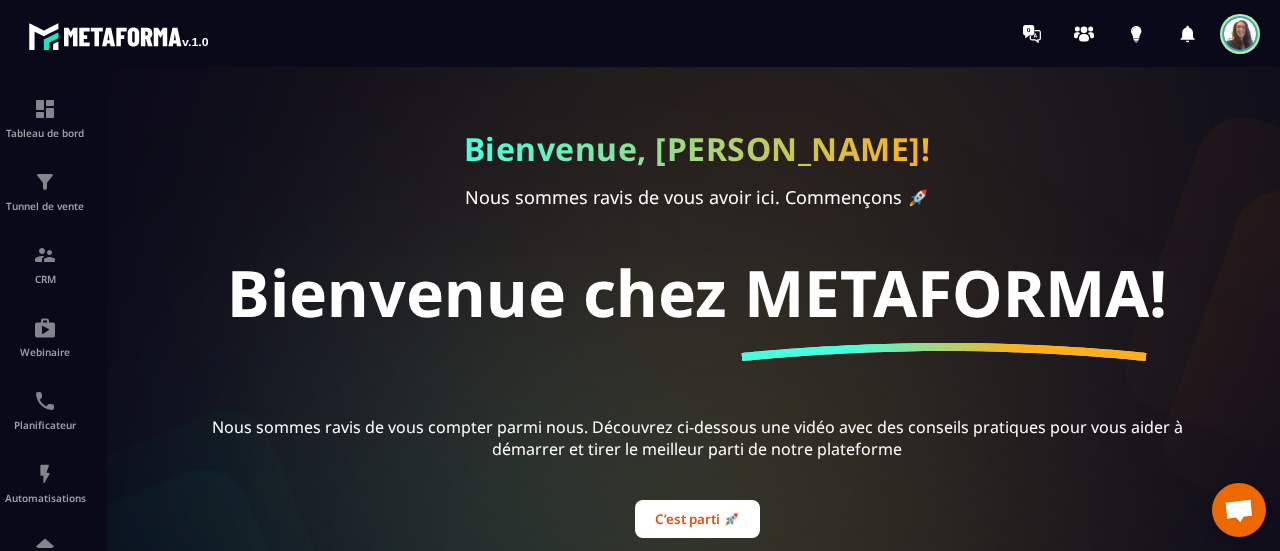 click at bounding box center [118, 36] 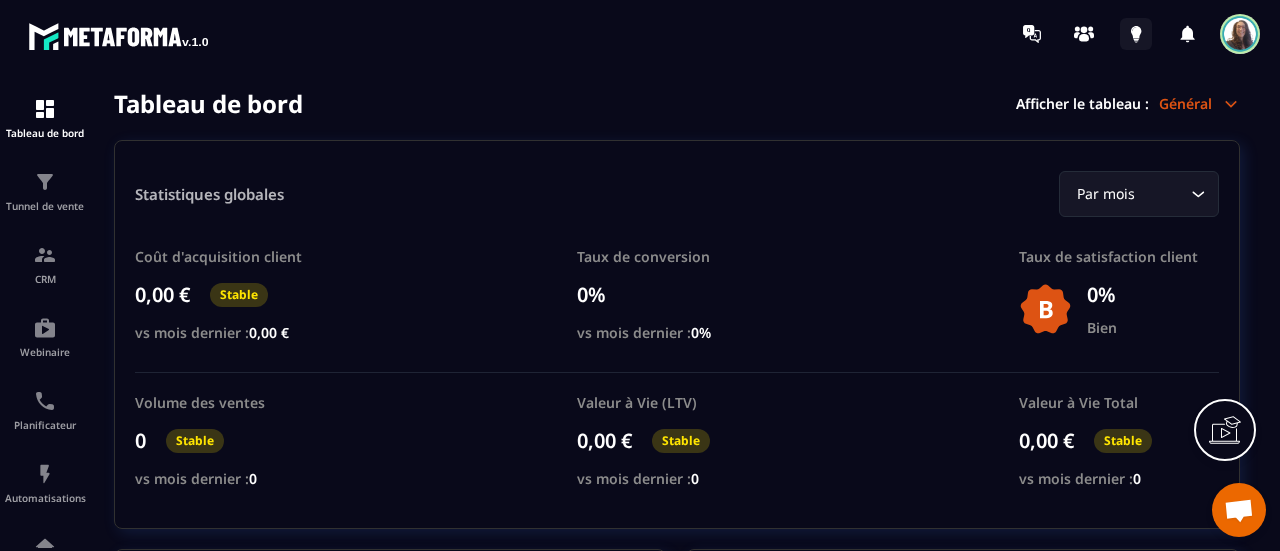 click 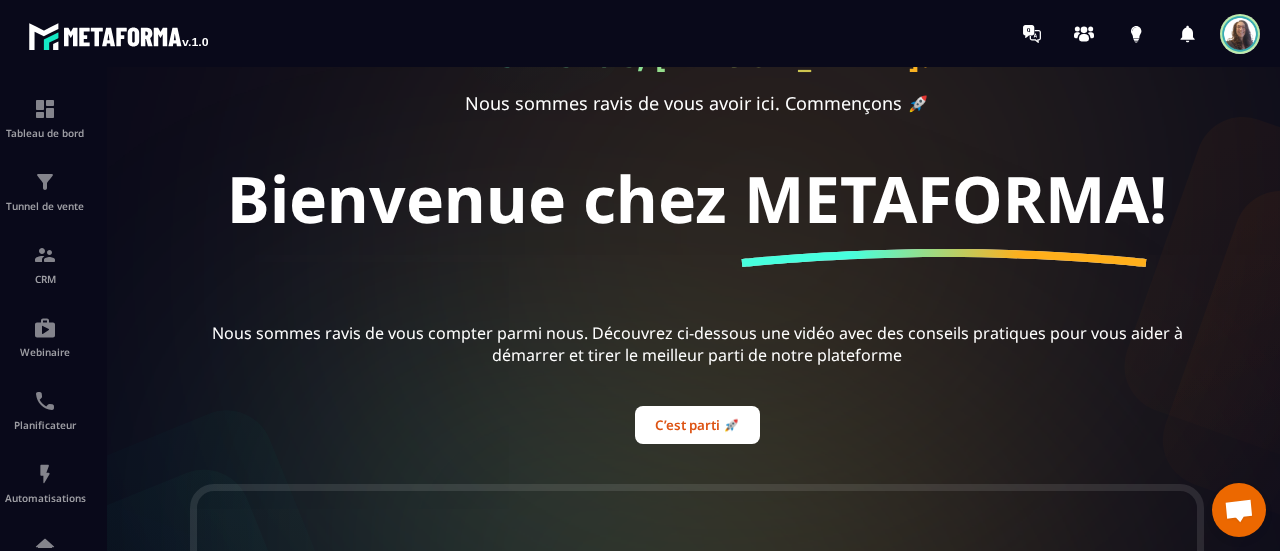 scroll, scrollTop: 58, scrollLeft: 0, axis: vertical 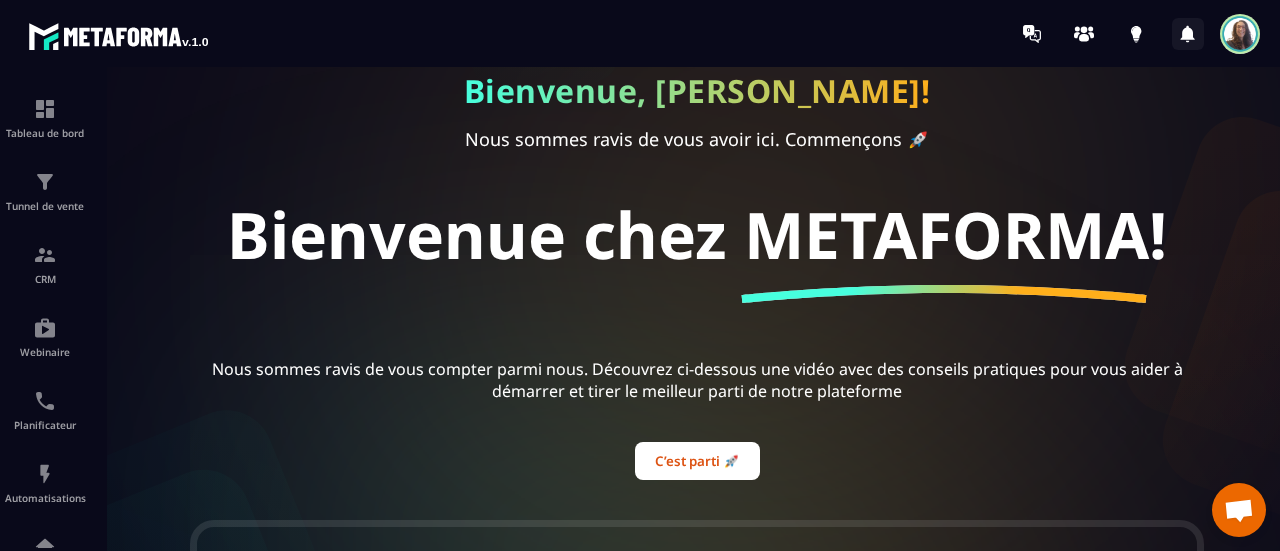 click 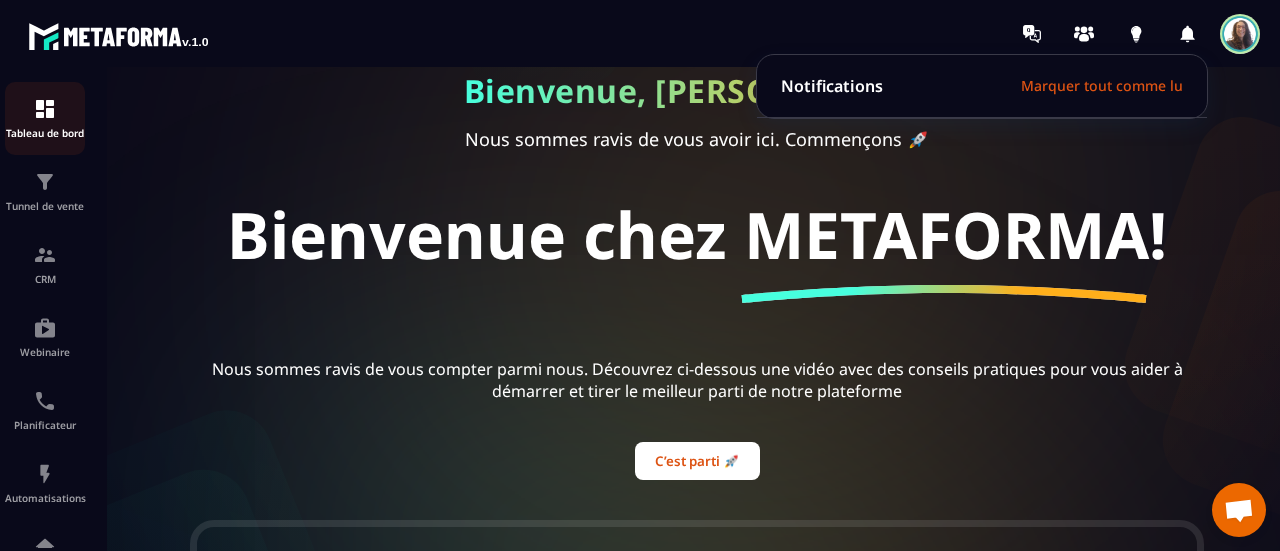 click at bounding box center (45, 109) 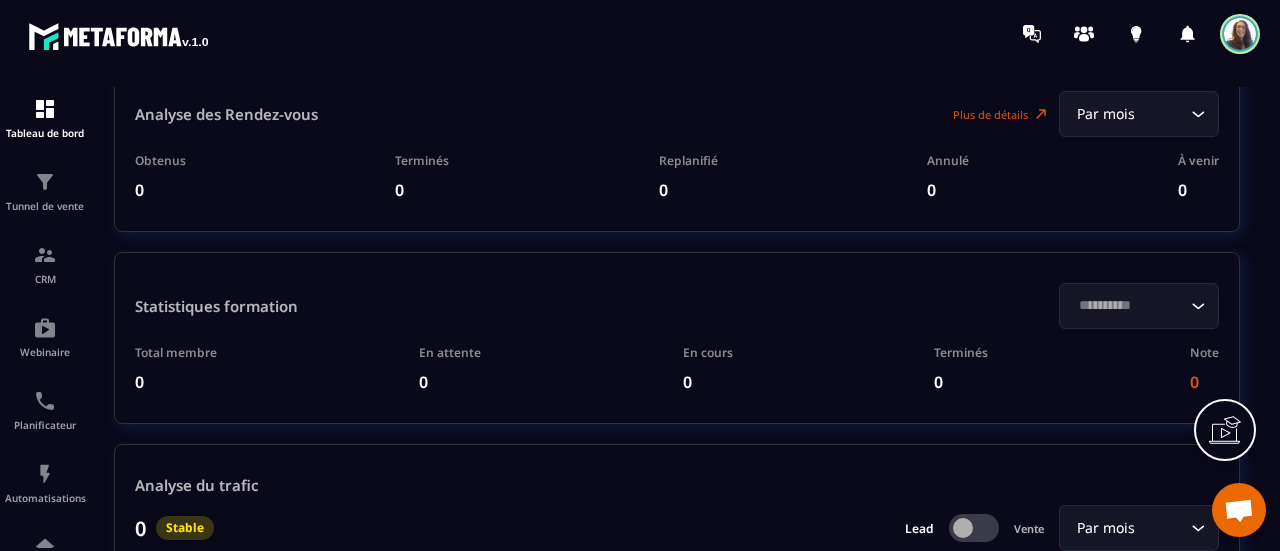 scroll, scrollTop: 4784, scrollLeft: 0, axis: vertical 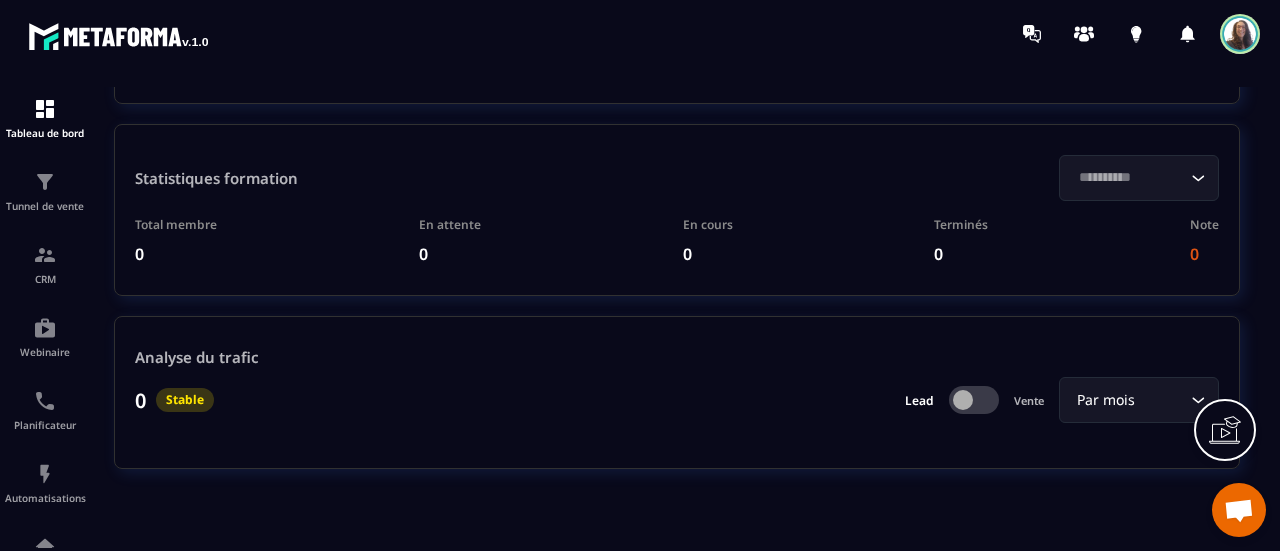 click 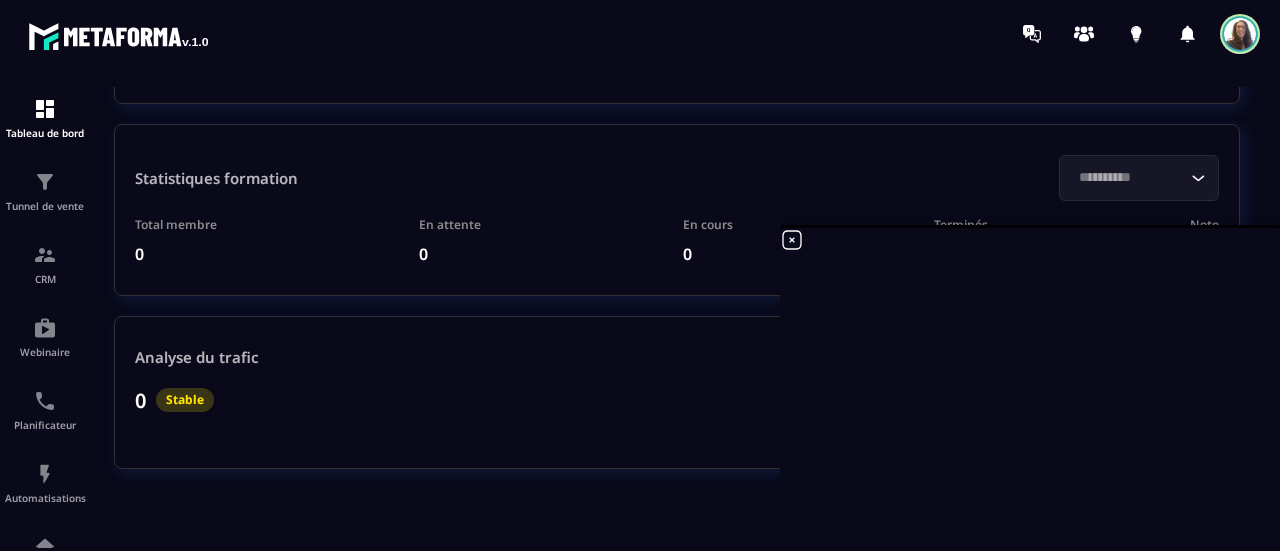 click on "Tableau de bord Tunnel de vente CRM Webinaire Planificateur Automatisations Espace membre Réseaux Sociaux E-mailing Comptabilité  IA prospects Tableau de bord Afficher le tableau :  Général  Statistiques globales Par mois Loading... Coût d'acquisition client 0,00 € Stable vs mois dernier :  0,00 € Taux de conversion 0%  vs mois dernier :  0% Taux de satisfaction client 0%  Bien Volume des ventes 0 Stable vs mois dernier :  0 Valeur à Vie (LTV) 0,00 € Stable vs mois dernier :  0 Valeur à Vie Total 0,00 € Stable vs mois dernier :  0 Dépenses publicitaire 0,00 € Par mois Loading... CA généré 0,00 € Analyse des Leads Loading... 0 Par mois Loading... 0 0 1 1 2 2 3 3 4 4 5 5 Chiffre d’affaire Encaissé Prévisionnel 0,00 € CA Brut Loading... Par mois Loading... ∞ ∞ 0 0 01/07 01/07 04/07 04/07 07/07 07/07 10/07 10/07 13/07 13/07 16/07 16/07 19/07 19/07 22/07 22/07 25/07 25/07 28/07 28/07 31/07 31/07 12/07 Encaissé:  0,00 € Prévisionnel:  0,00 € 12/07 Leads reçus 0 0" at bounding box center (640, 319) 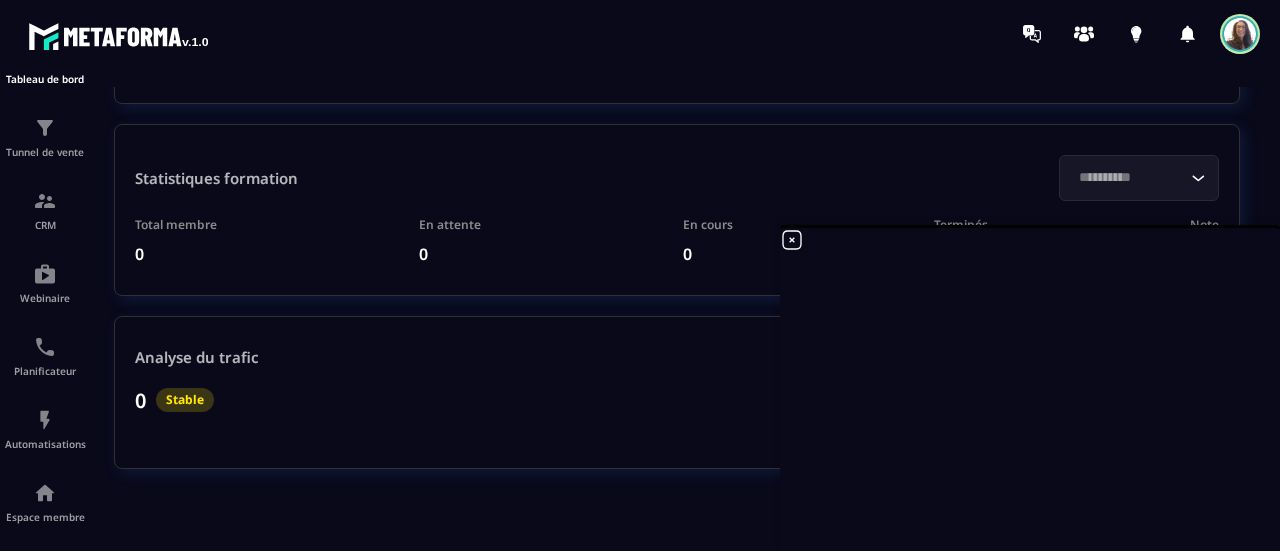 scroll, scrollTop: 0, scrollLeft: 0, axis: both 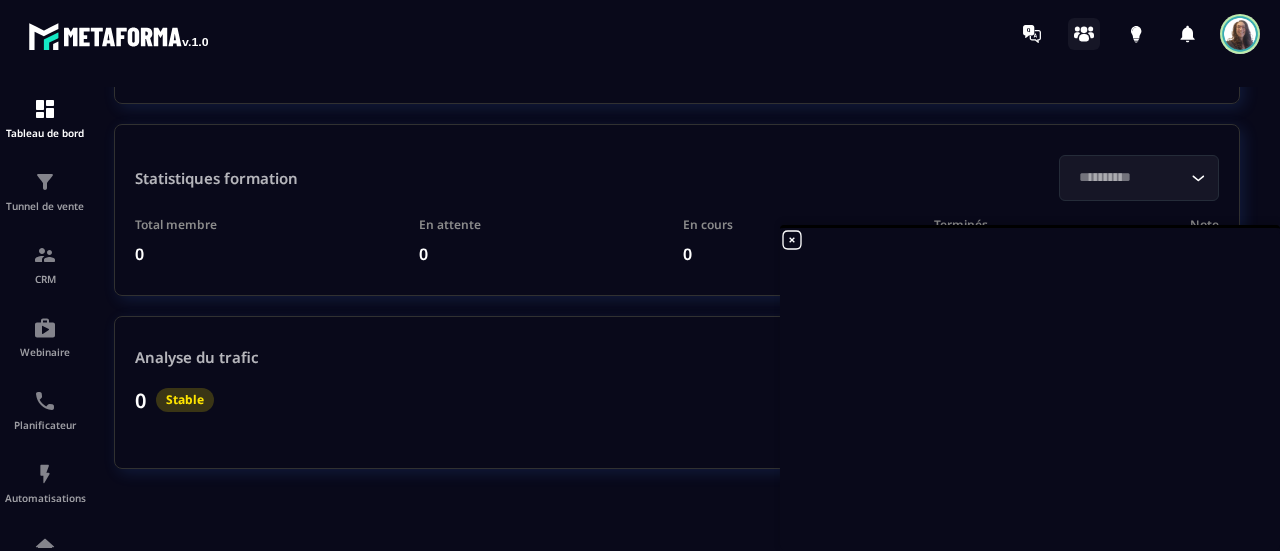 click 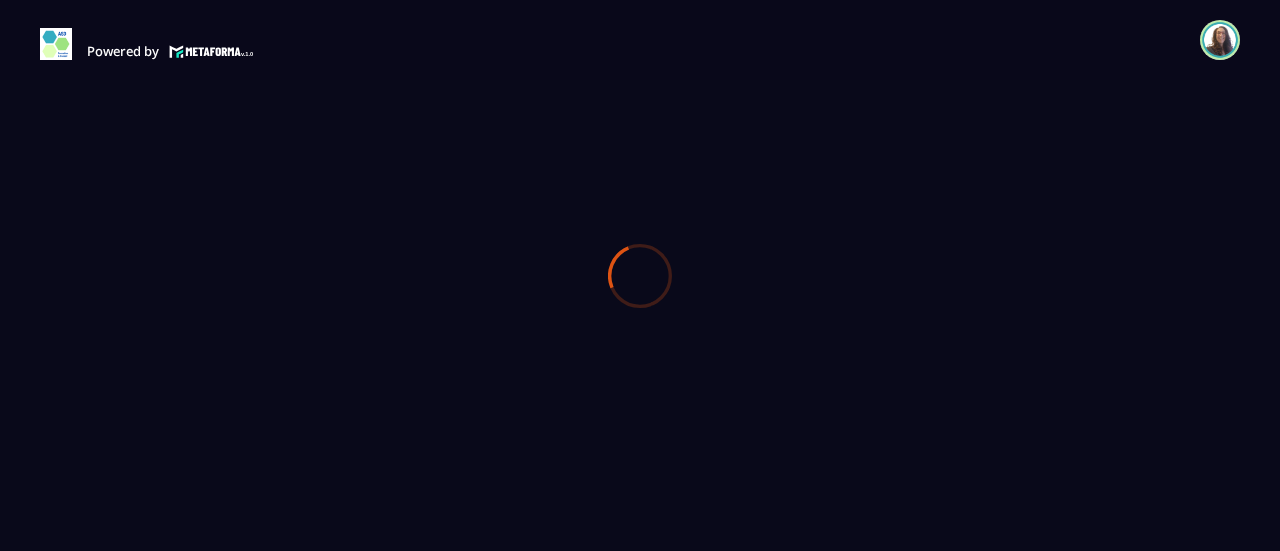 scroll, scrollTop: 0, scrollLeft: 0, axis: both 